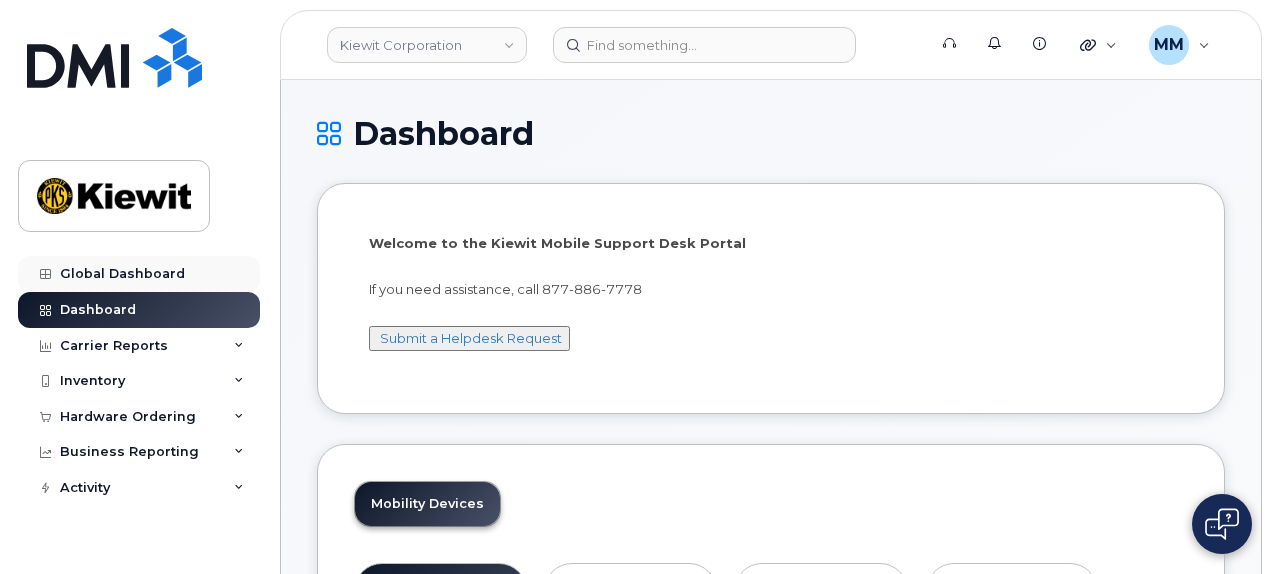 scroll, scrollTop: 0, scrollLeft: 0, axis: both 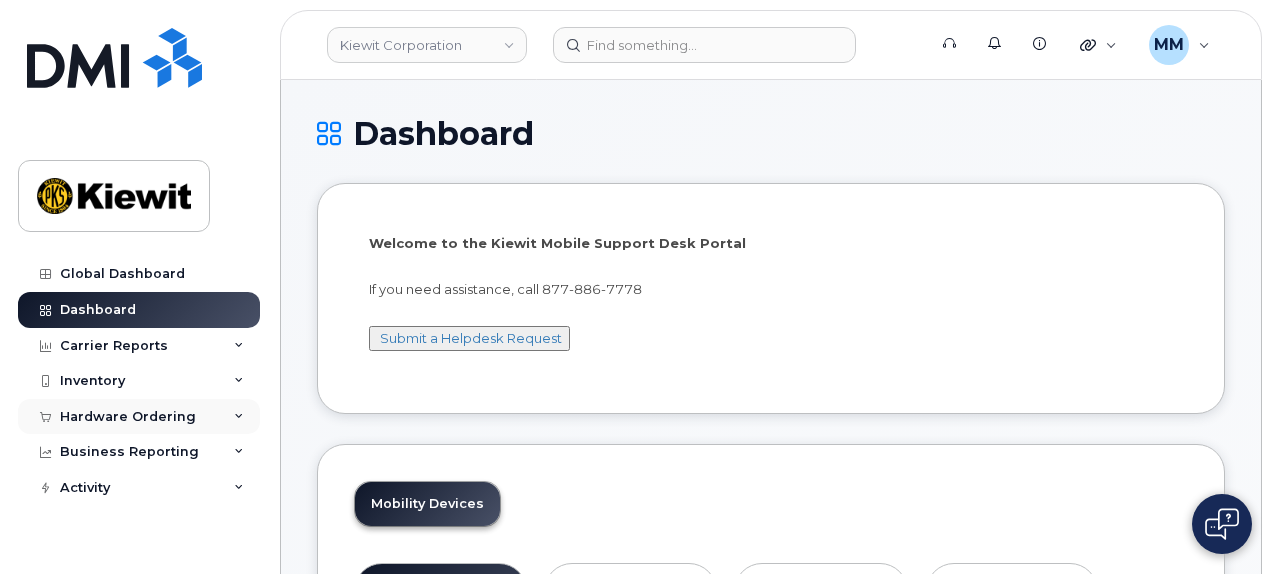click on "Hardware Ordering" 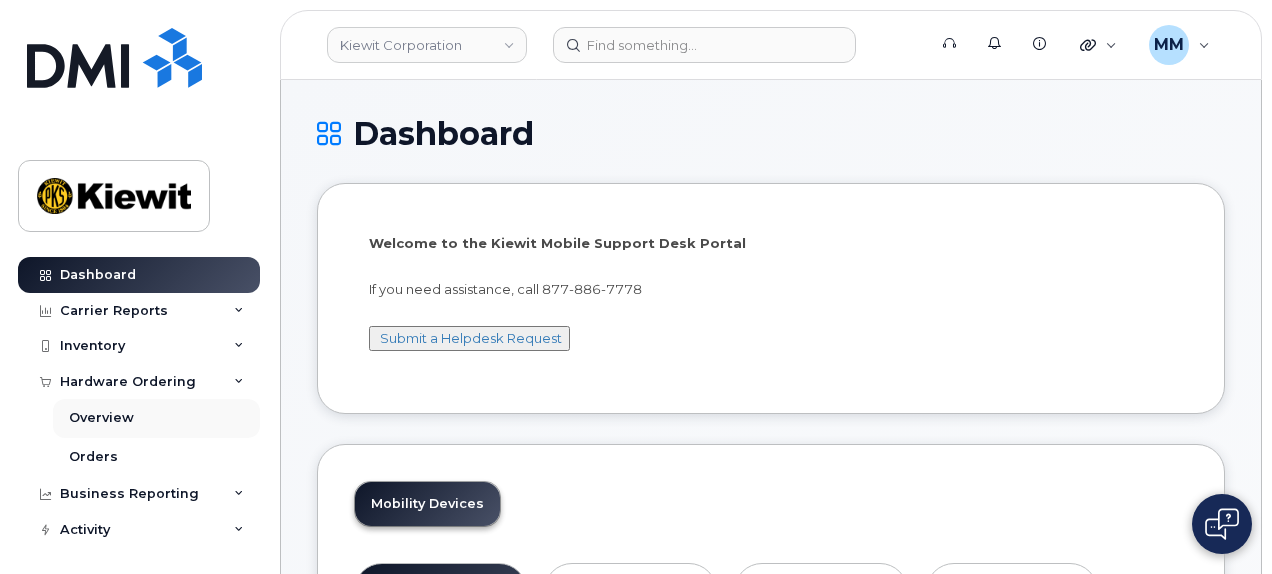 scroll, scrollTop: 37, scrollLeft: 0, axis: vertical 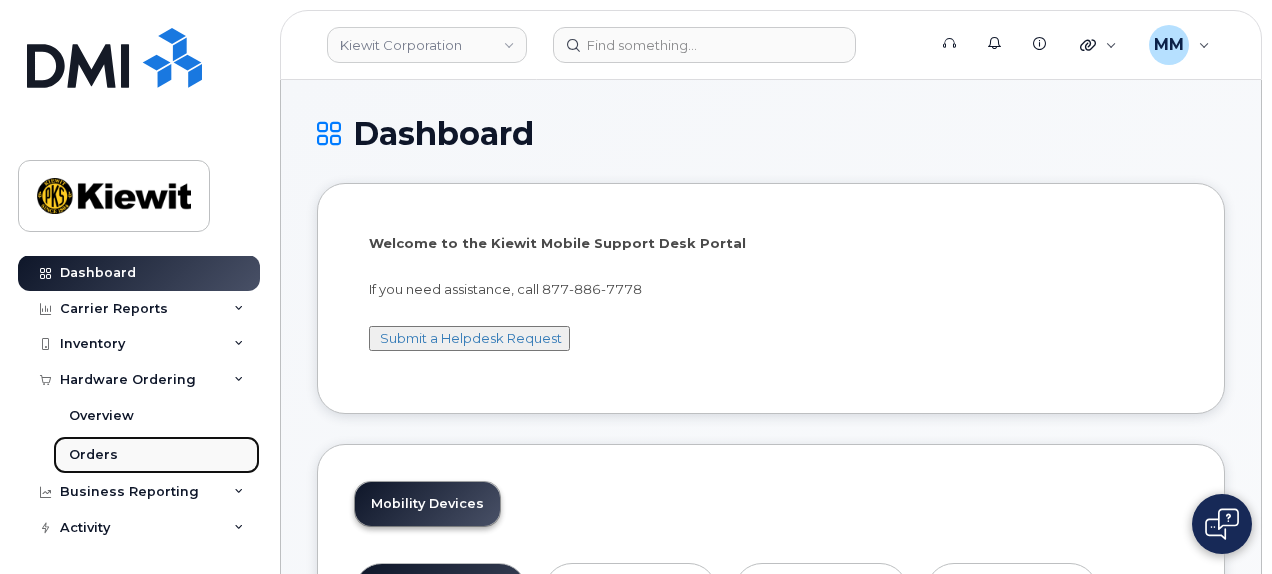click on "Orders" 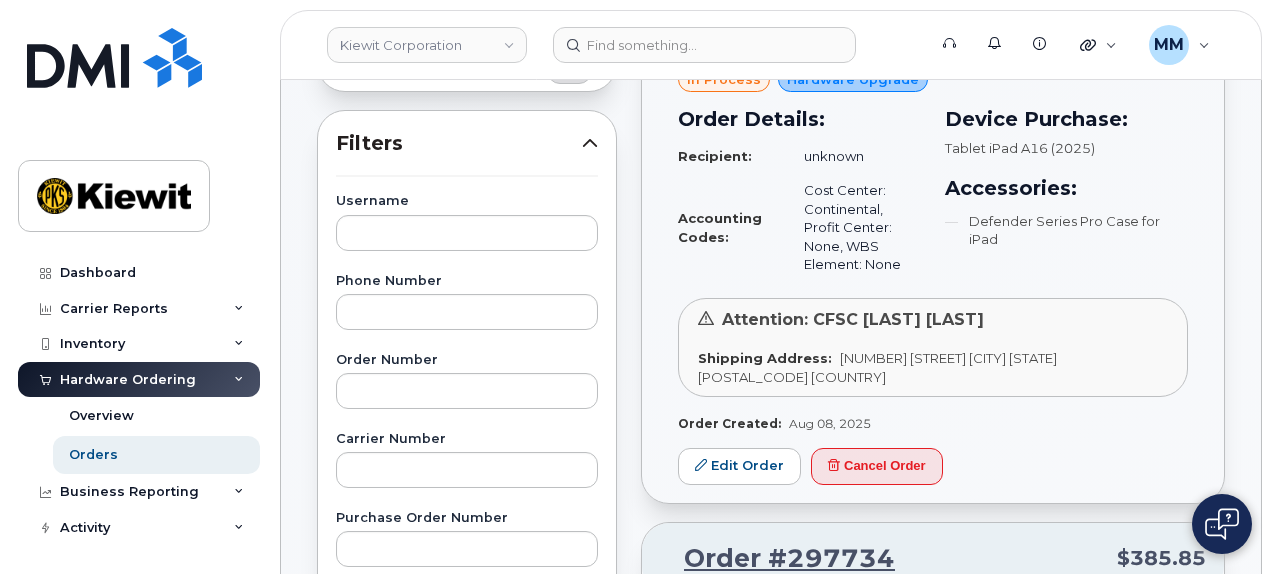 scroll, scrollTop: 300, scrollLeft: 0, axis: vertical 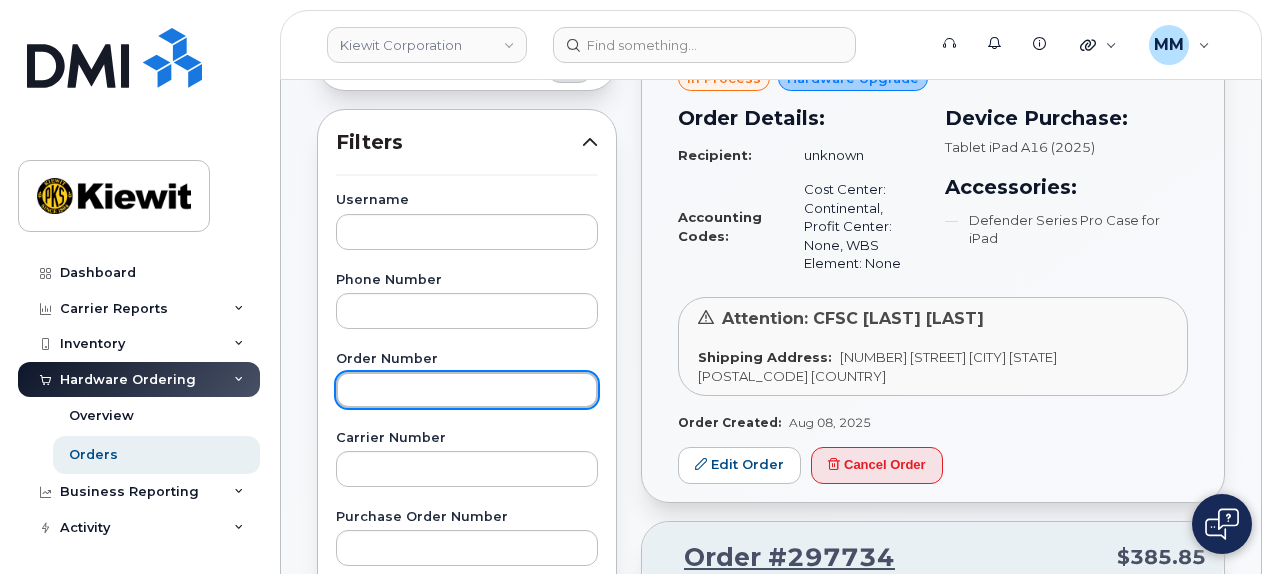 drag, startPoint x: 416, startPoint y: 389, endPoint x: 426, endPoint y: 405, distance: 18.867962 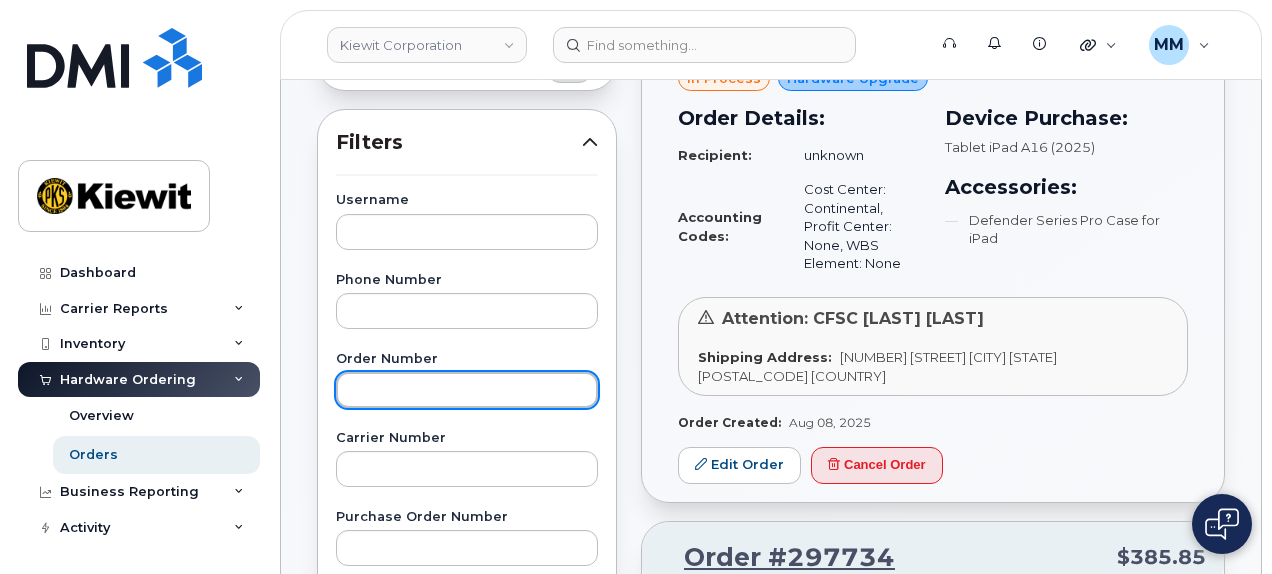 click 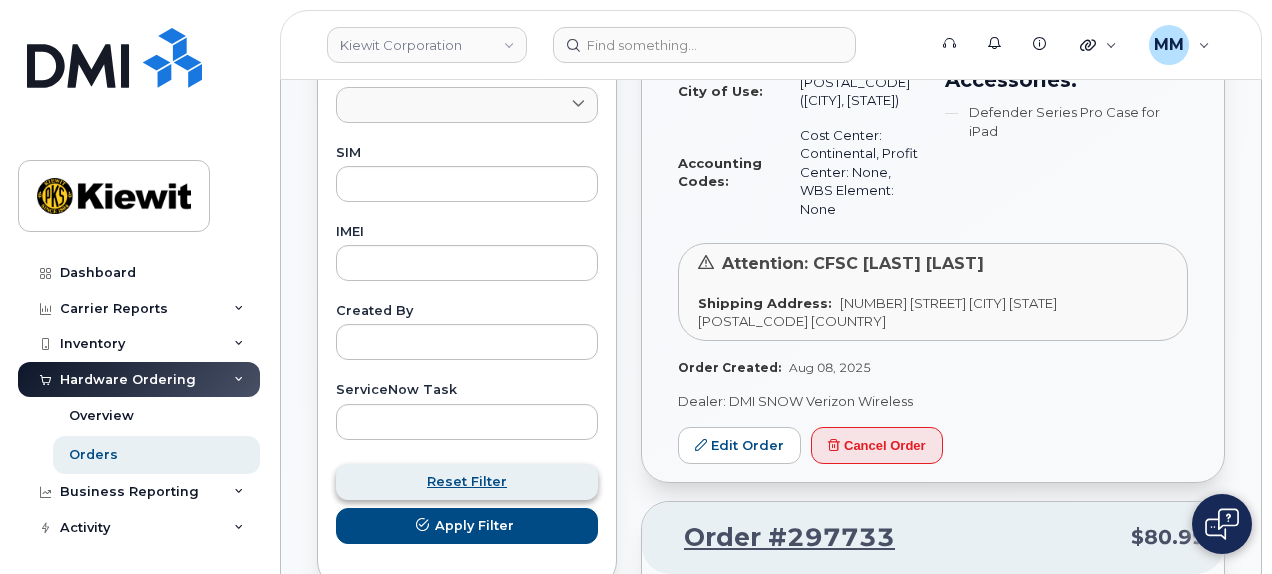 scroll, scrollTop: 1000, scrollLeft: 0, axis: vertical 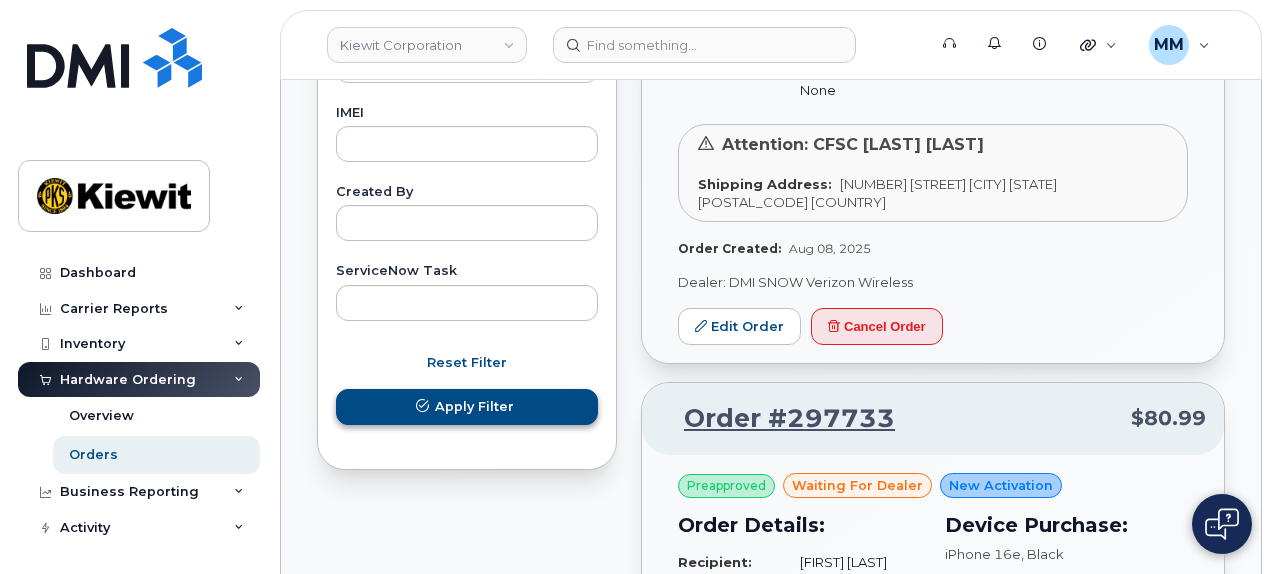 type on "297709" 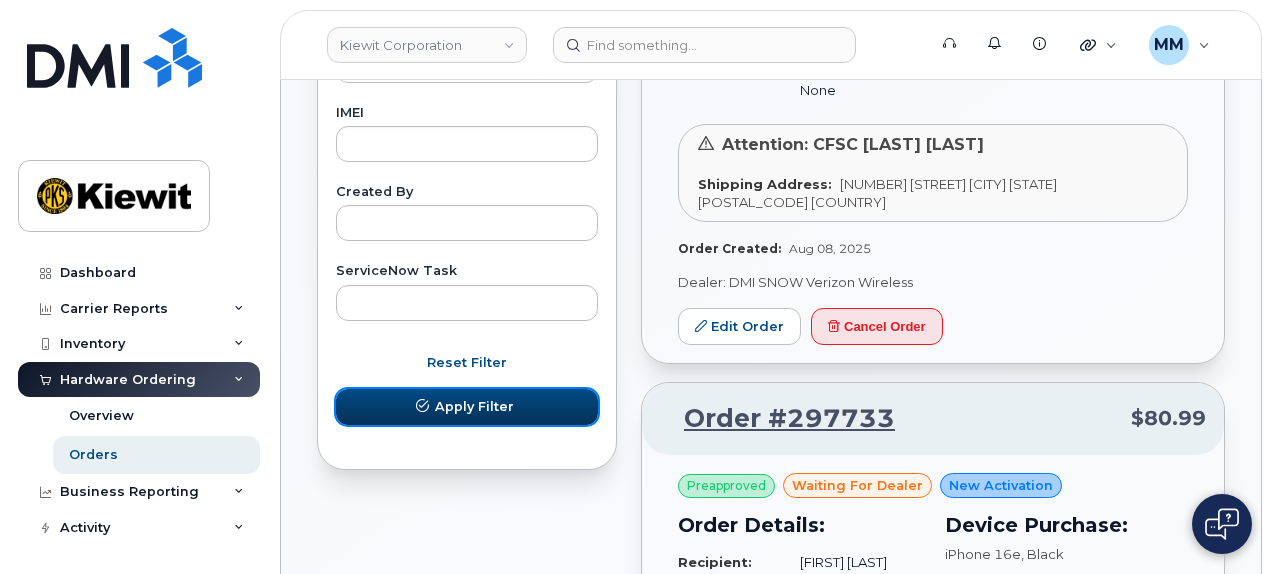 click on "Apply Filter" 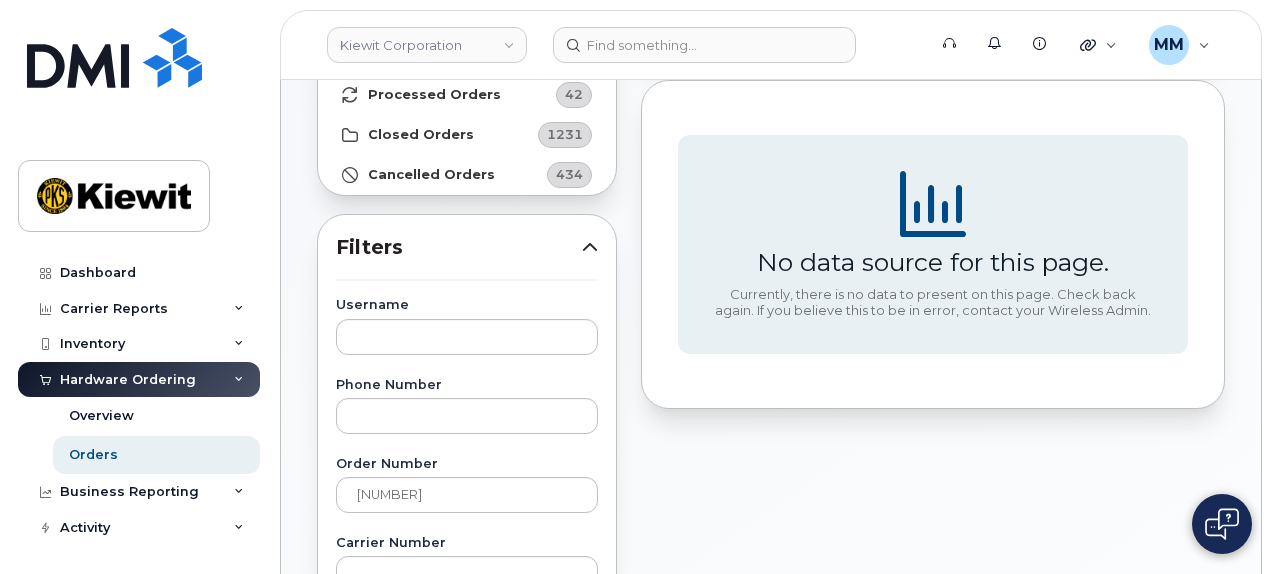 scroll, scrollTop: 200, scrollLeft: 0, axis: vertical 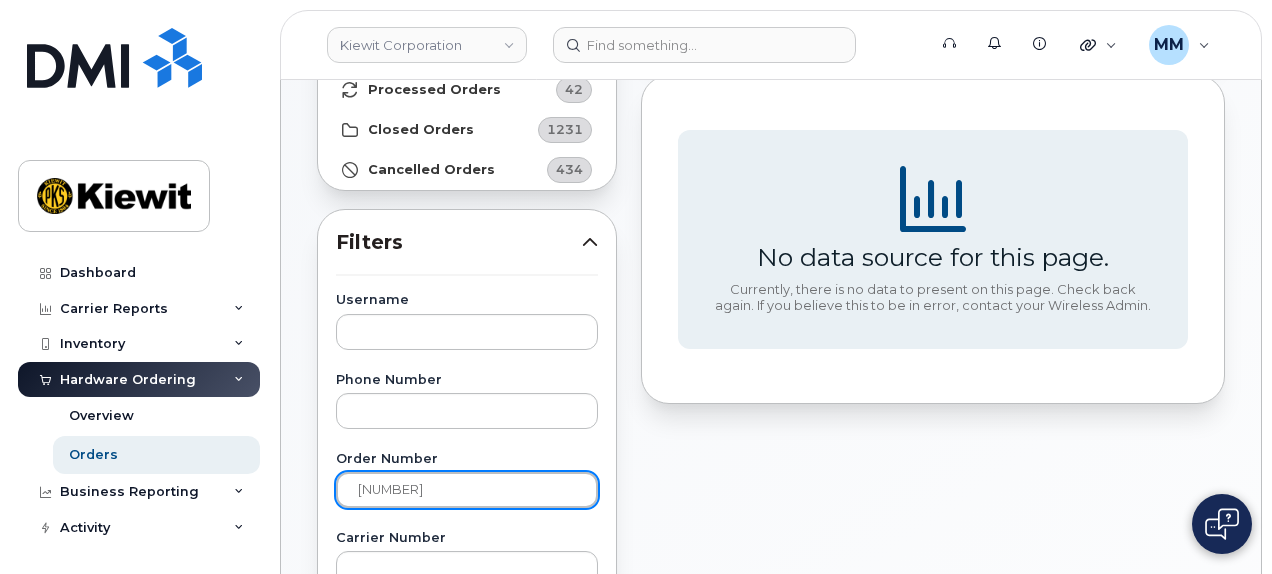 drag, startPoint x: 546, startPoint y: 499, endPoint x: 308, endPoint y: 496, distance: 238.0189 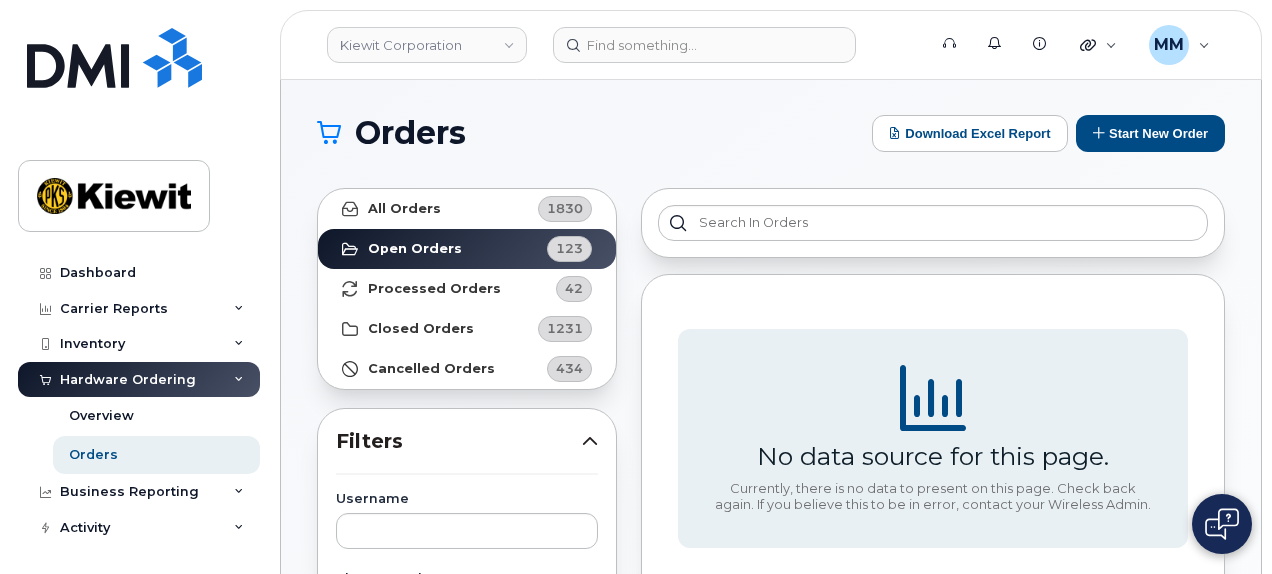 scroll, scrollTop: 0, scrollLeft: 0, axis: both 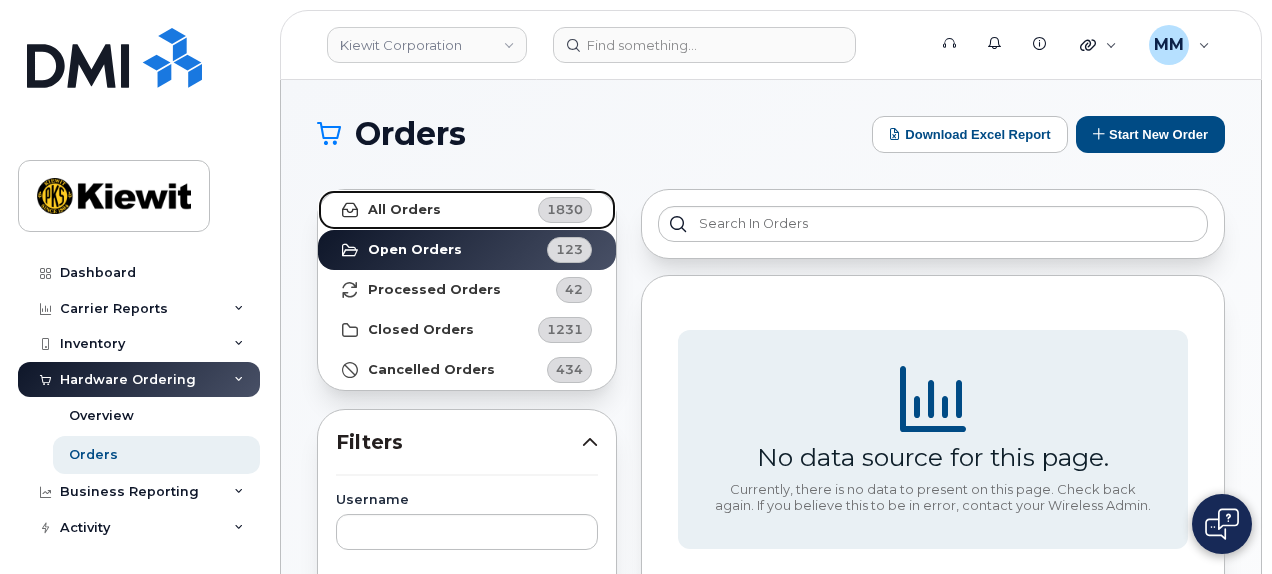 click on "All Orders 1830" 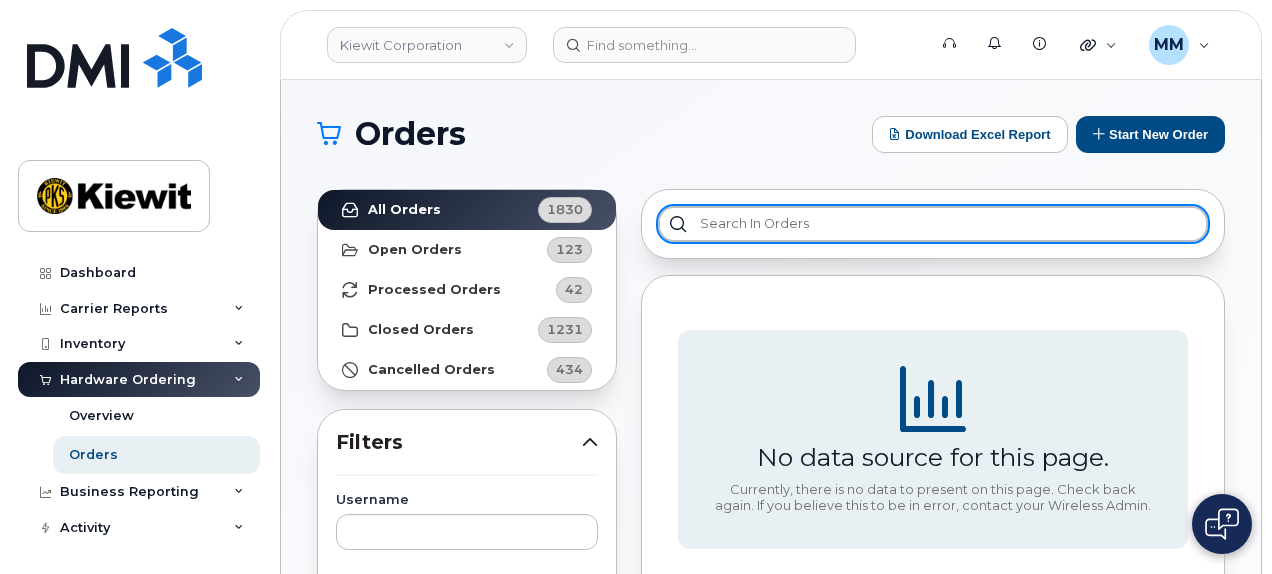 click 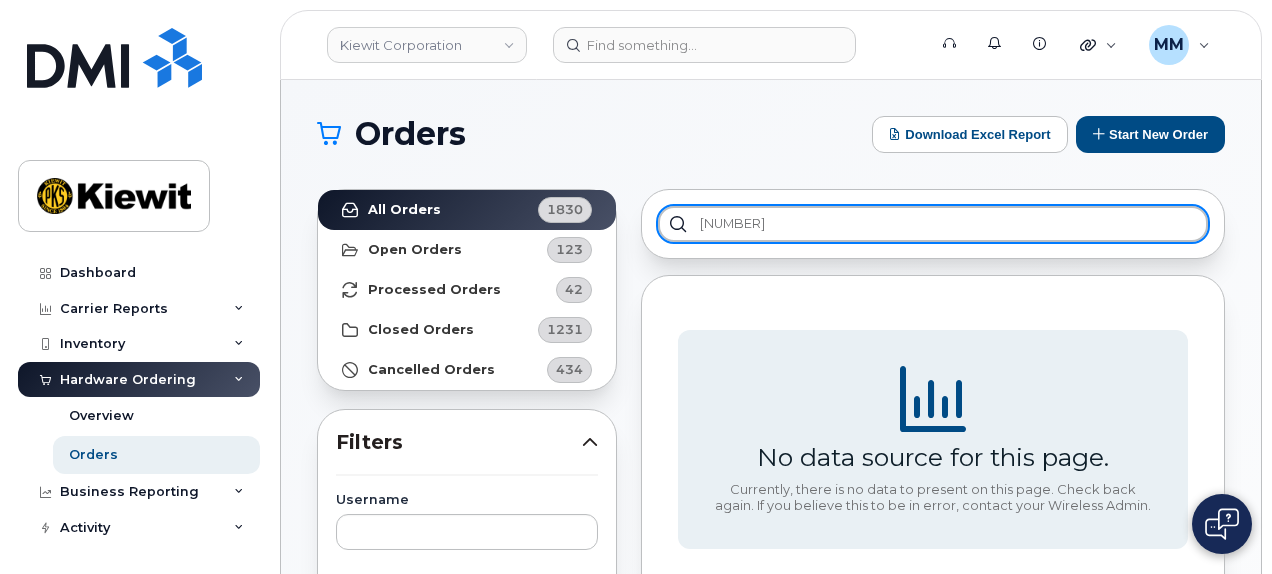 type on "297709" 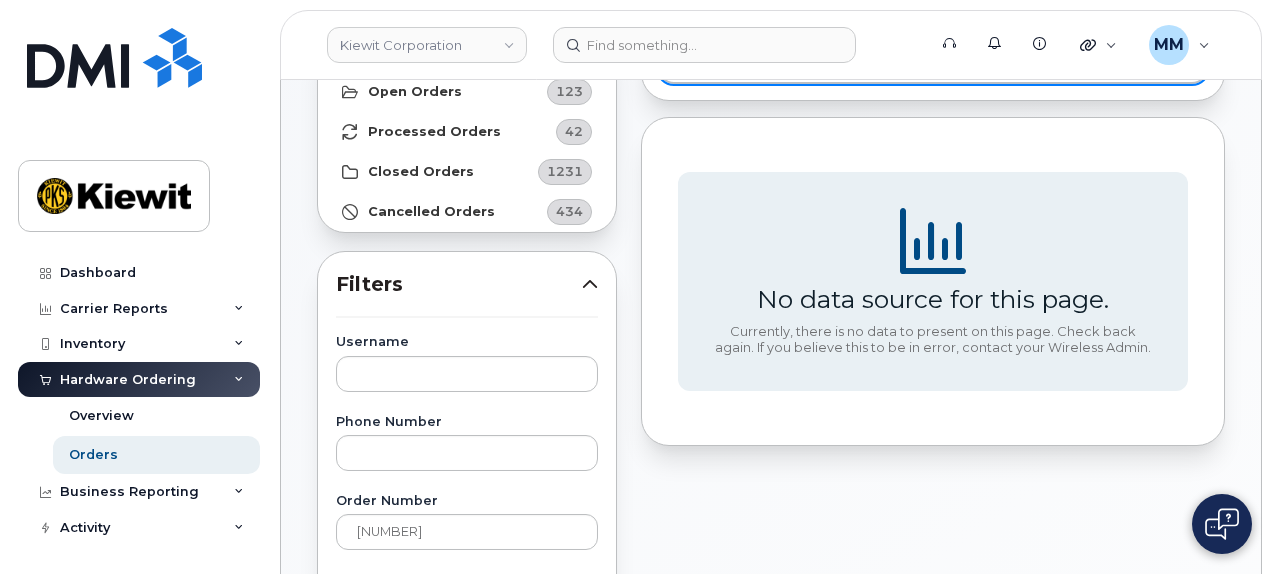 scroll, scrollTop: 200, scrollLeft: 0, axis: vertical 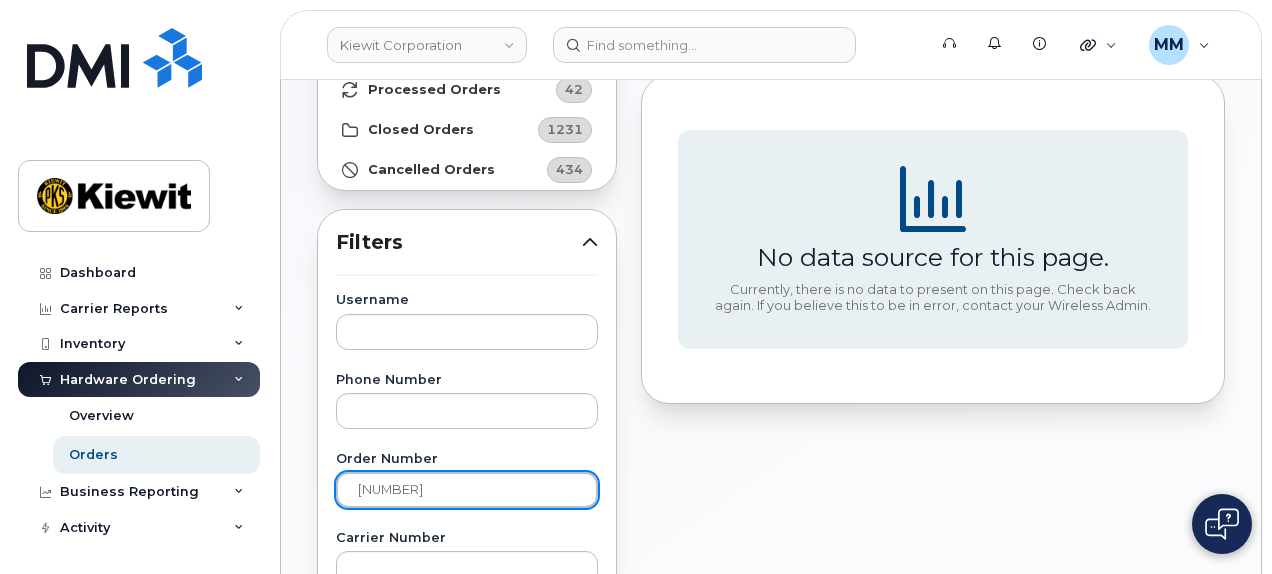 drag, startPoint x: 468, startPoint y: 473, endPoint x: 458, endPoint y: 486, distance: 16.40122 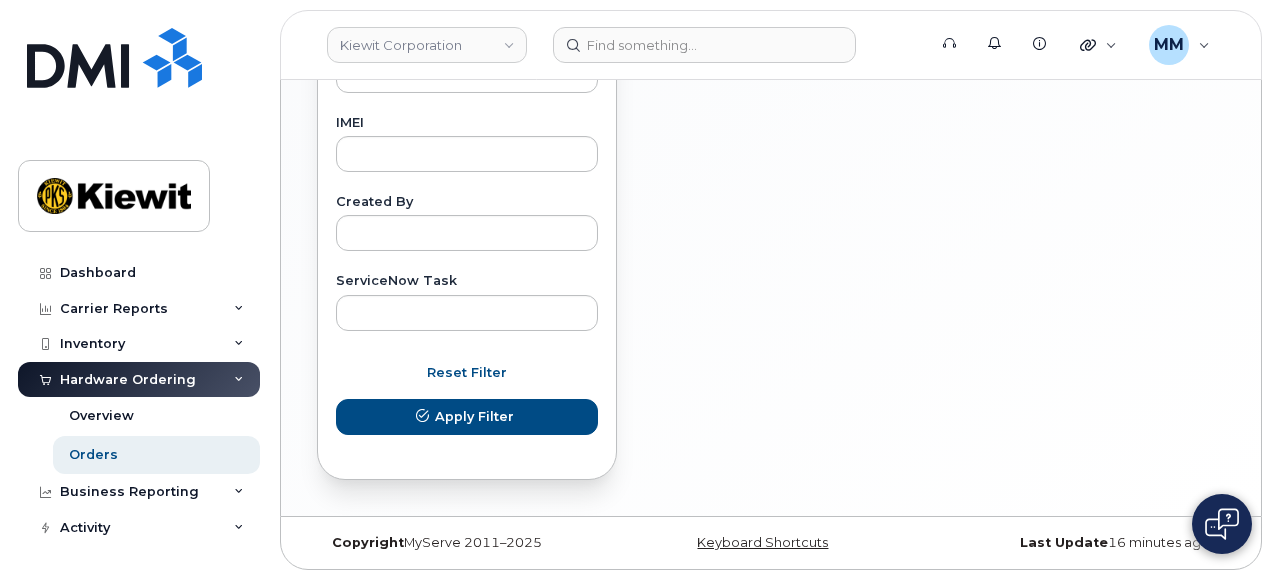 scroll, scrollTop: 1093, scrollLeft: 0, axis: vertical 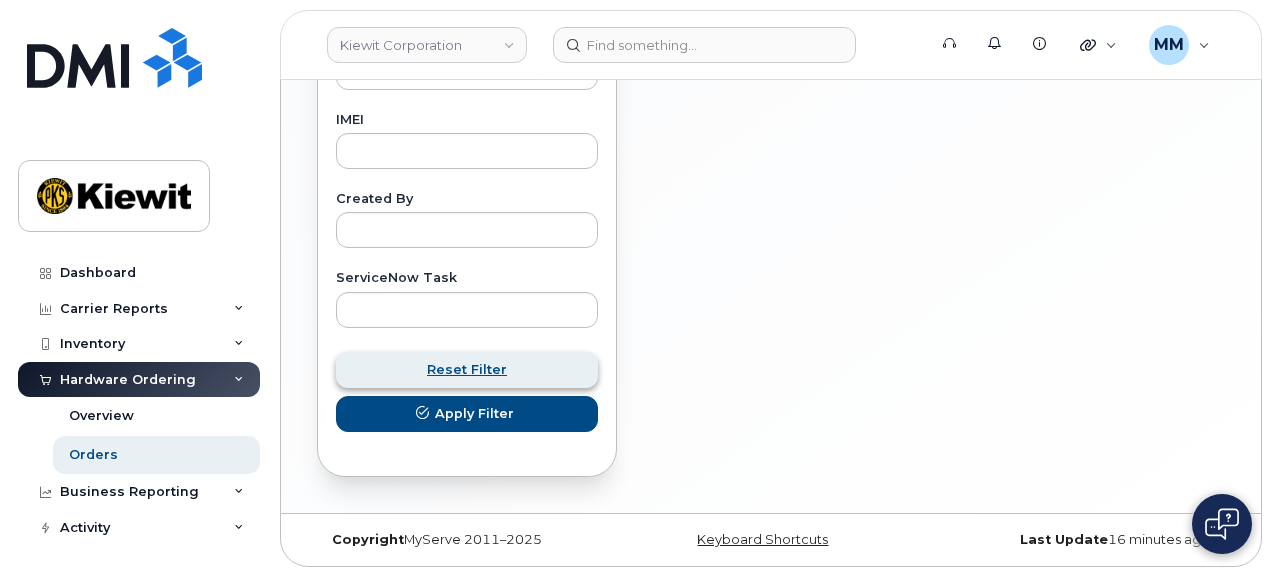 type on "297709" 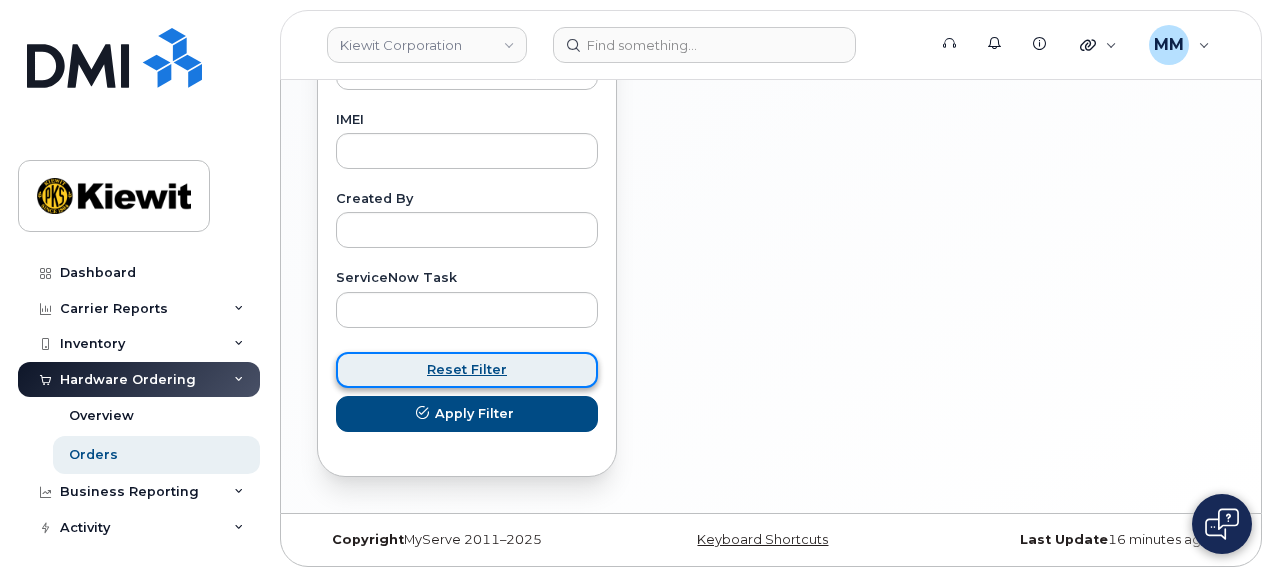 click on "Reset Filter" 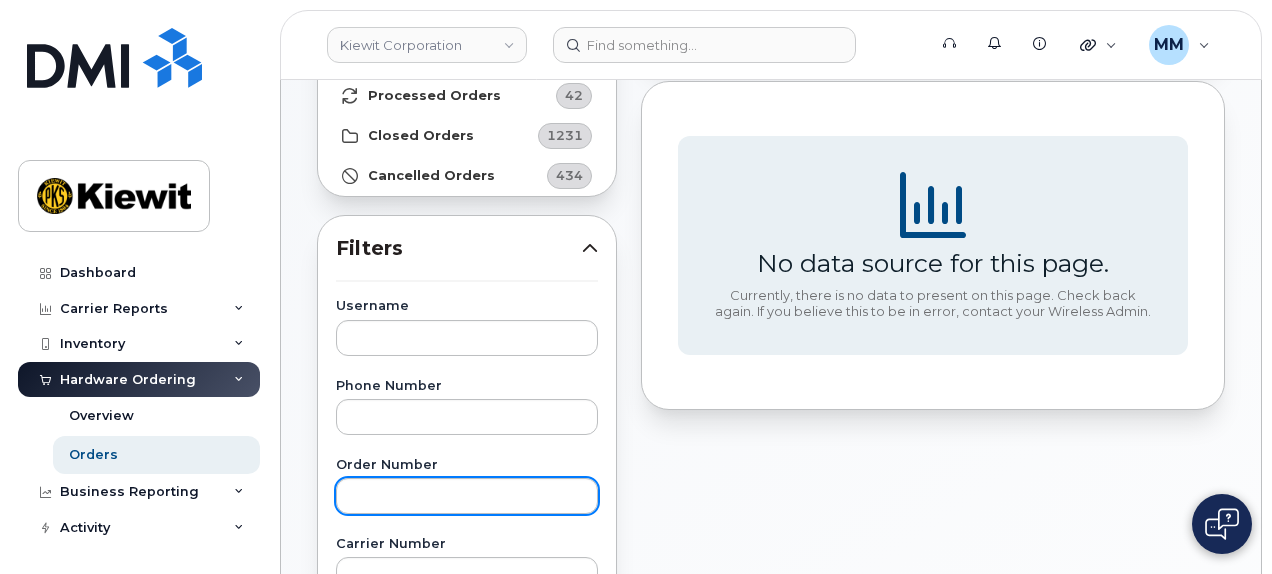 scroll, scrollTop: 193, scrollLeft: 0, axis: vertical 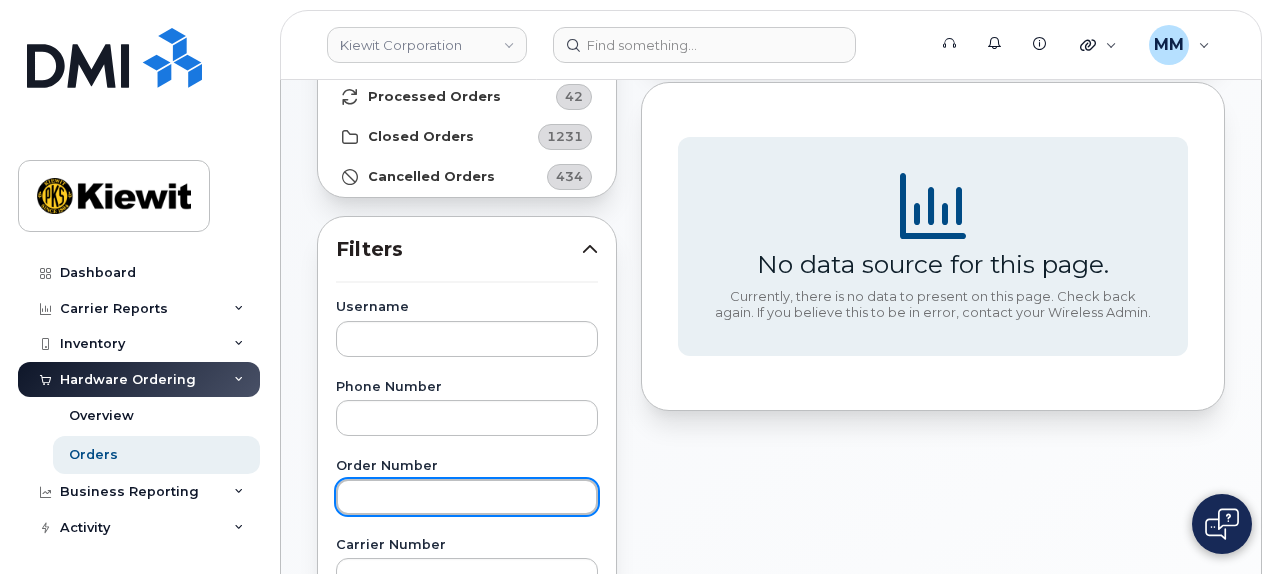 click 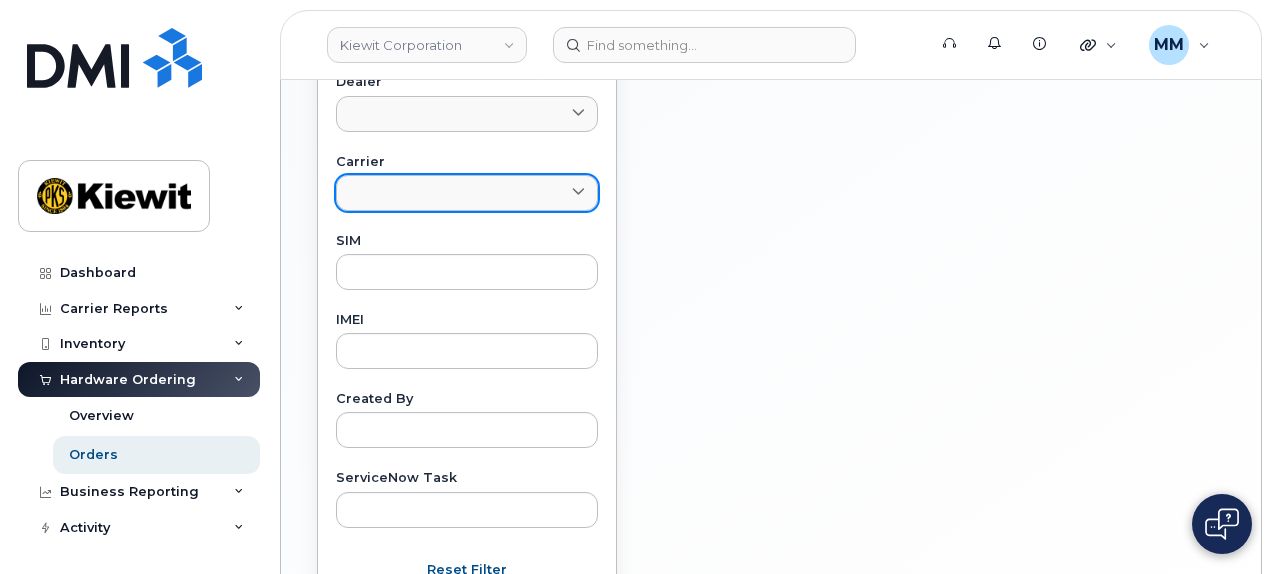 scroll, scrollTop: 1093, scrollLeft: 0, axis: vertical 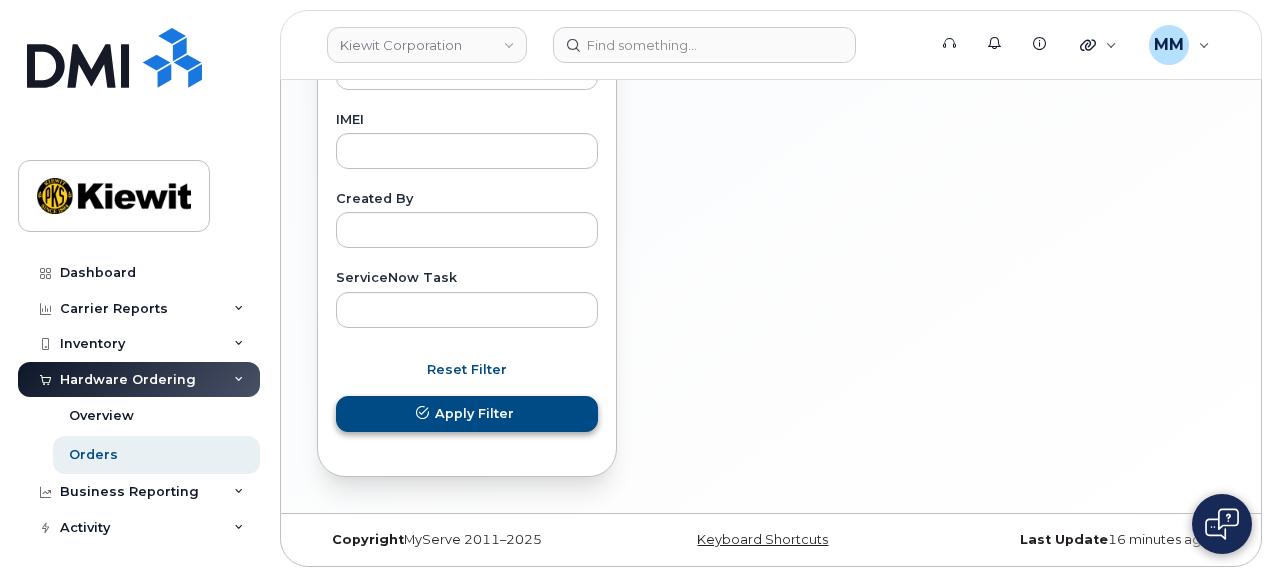 type on "297709" 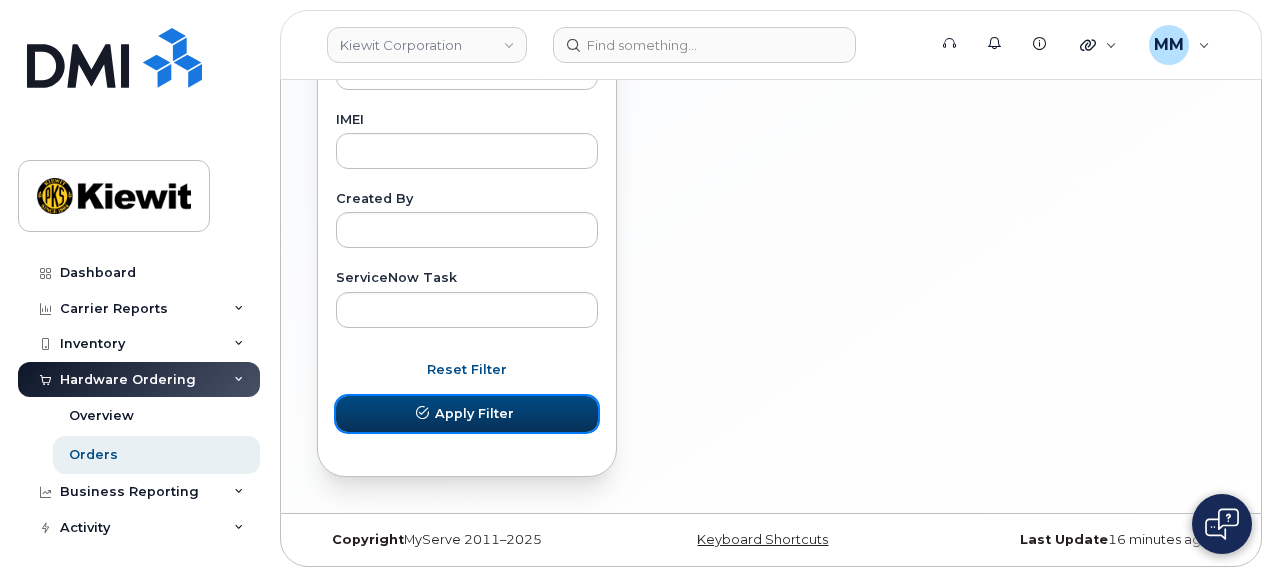 click on "Apply Filter" 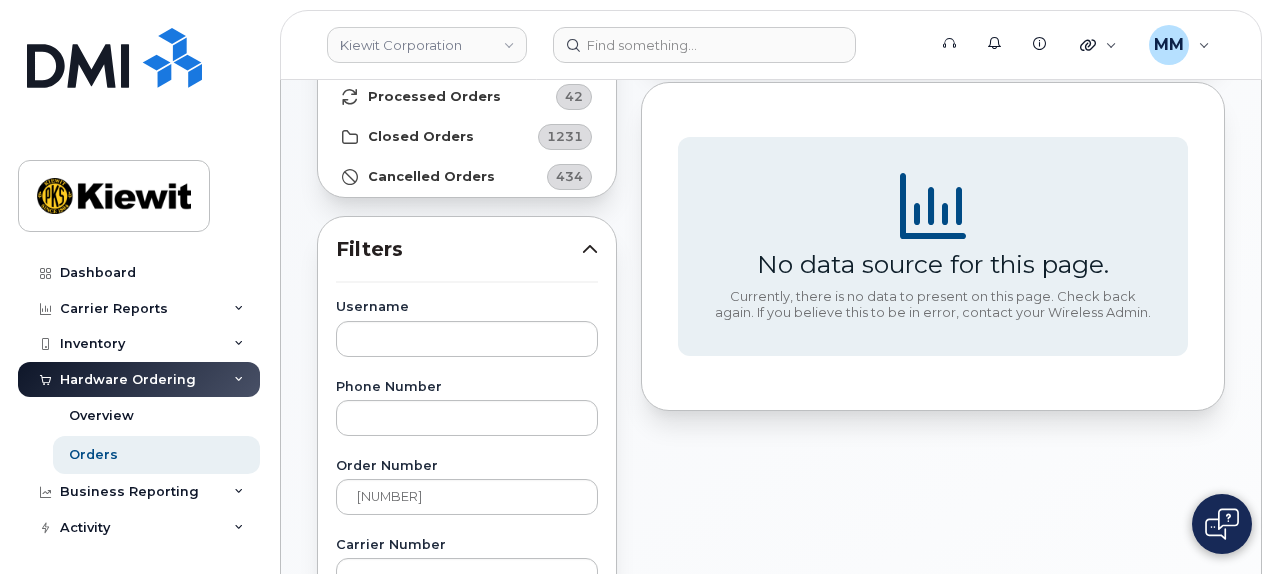 scroll, scrollTop: 0, scrollLeft: 0, axis: both 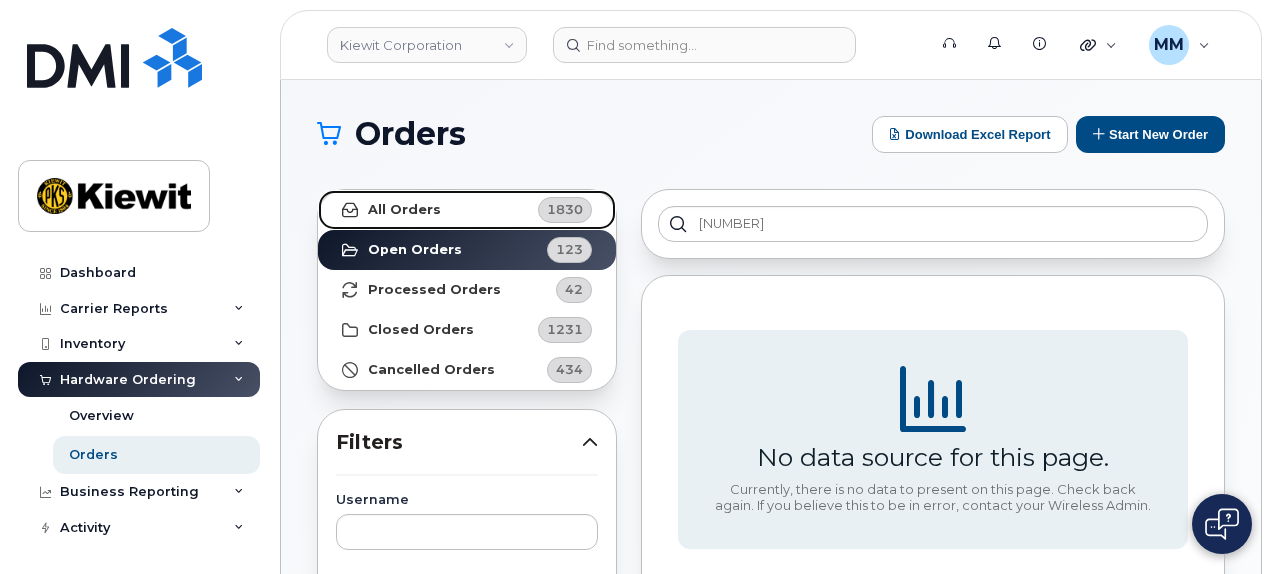 click on "All Orders 1830" 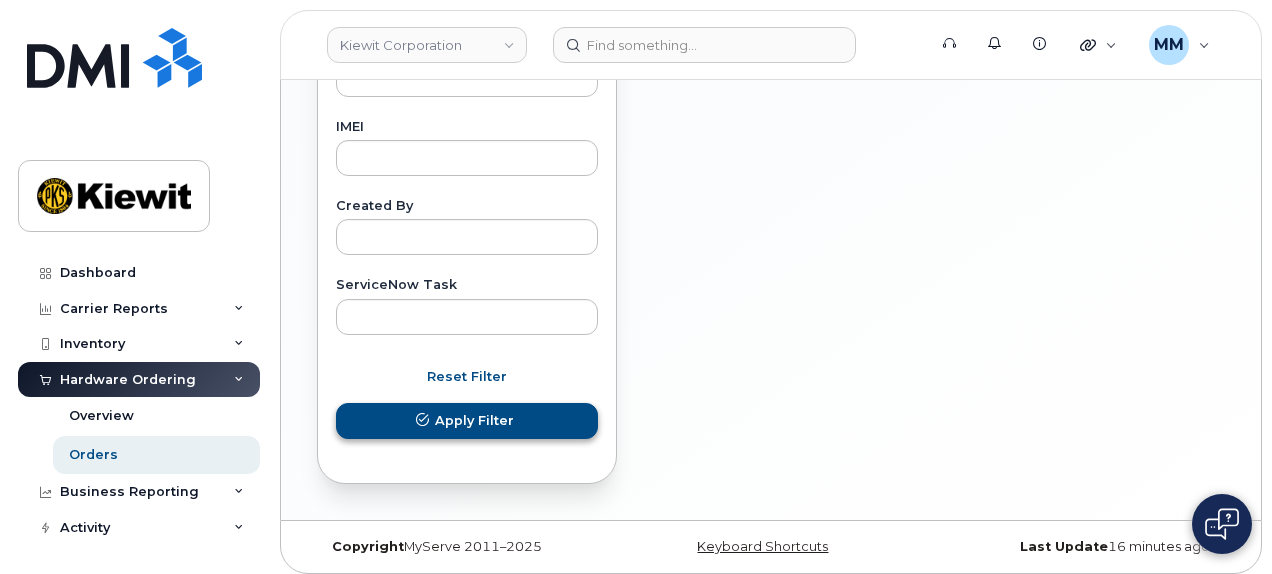 scroll, scrollTop: 1093, scrollLeft: 0, axis: vertical 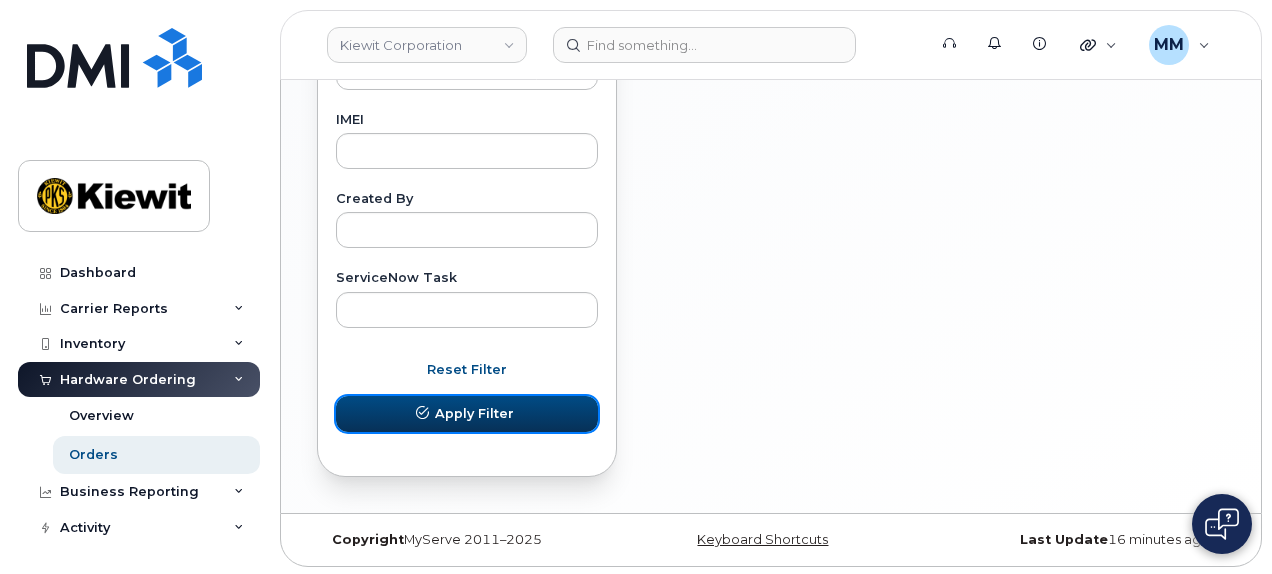 click on "Apply Filter" 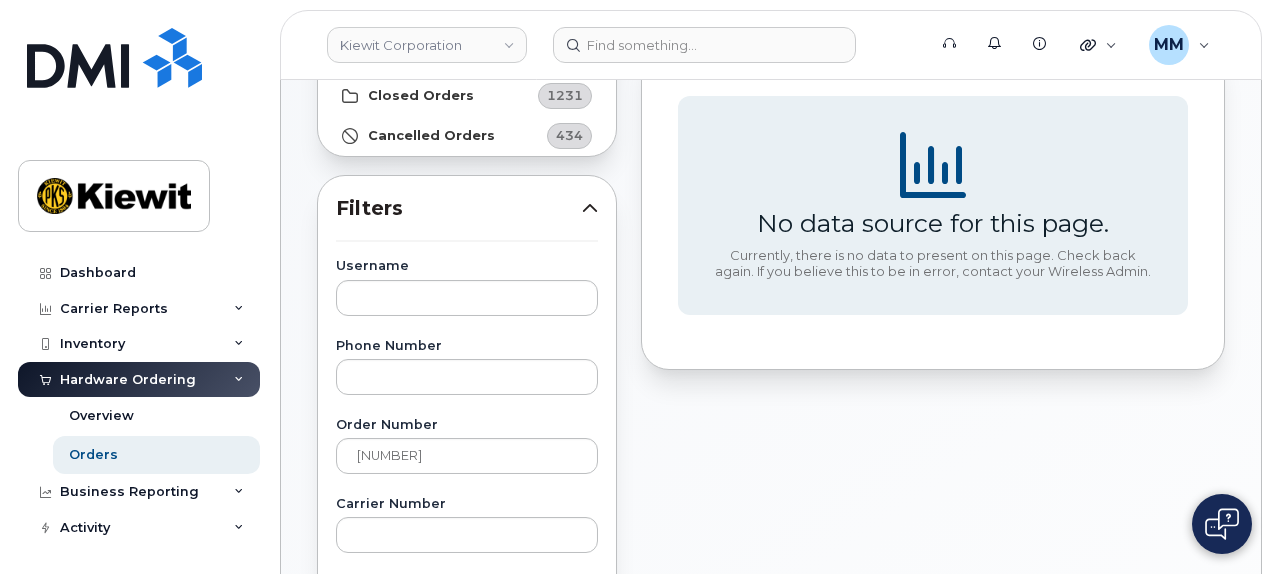 scroll, scrollTop: 93, scrollLeft: 0, axis: vertical 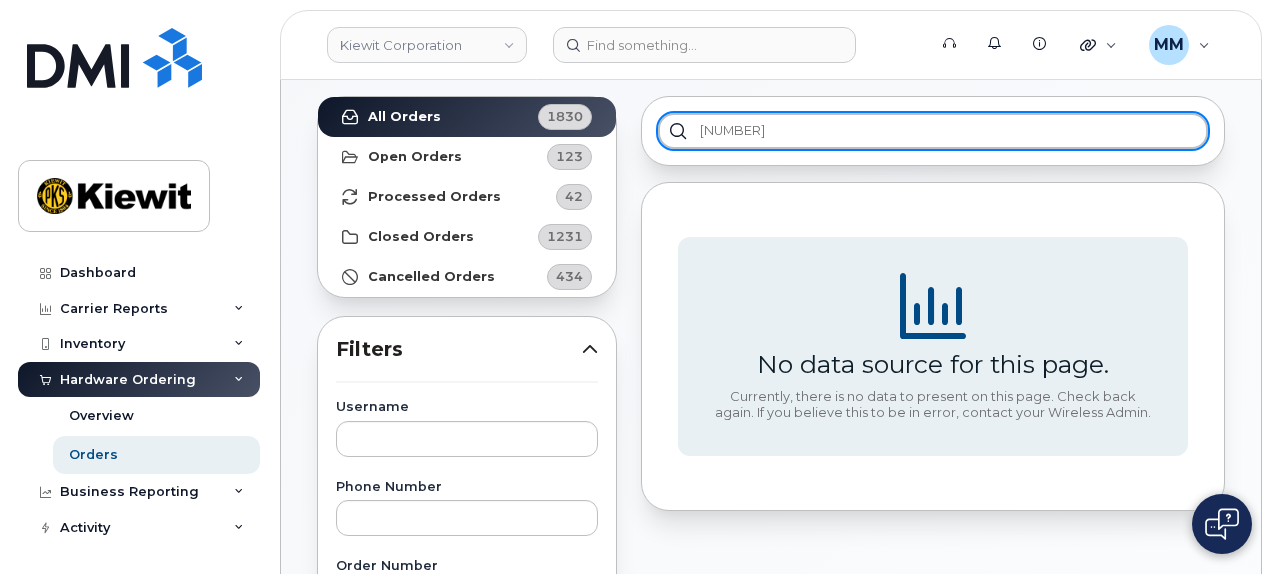 drag, startPoint x: 762, startPoint y: 121, endPoint x: 689, endPoint y: 125, distance: 73.109505 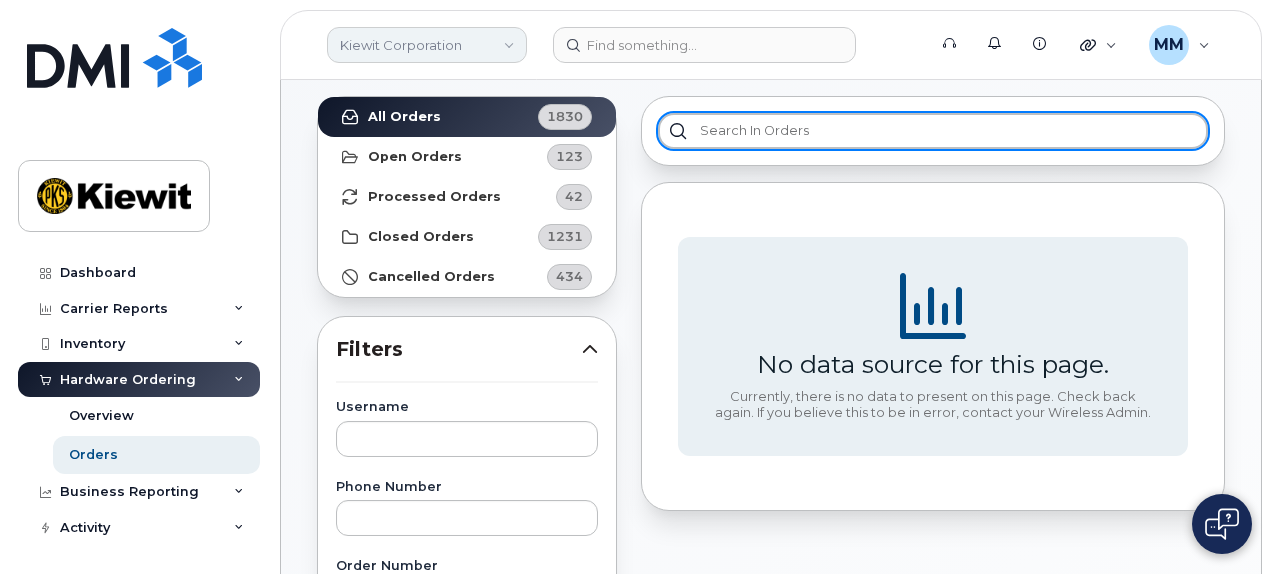 type 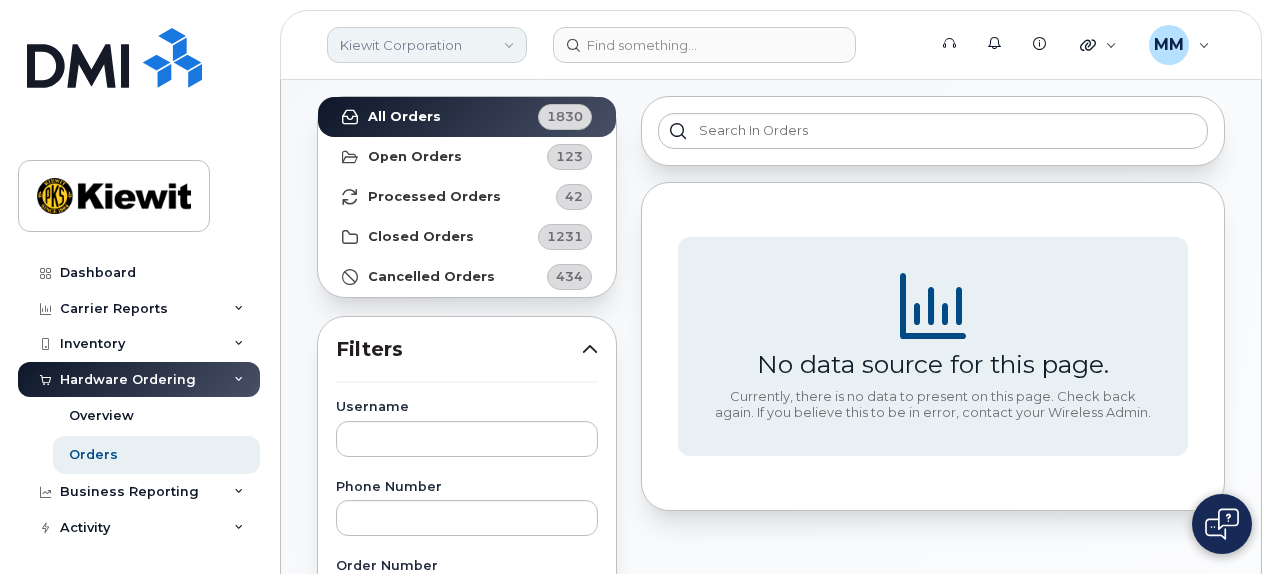 click on "Kiewit Corporation" 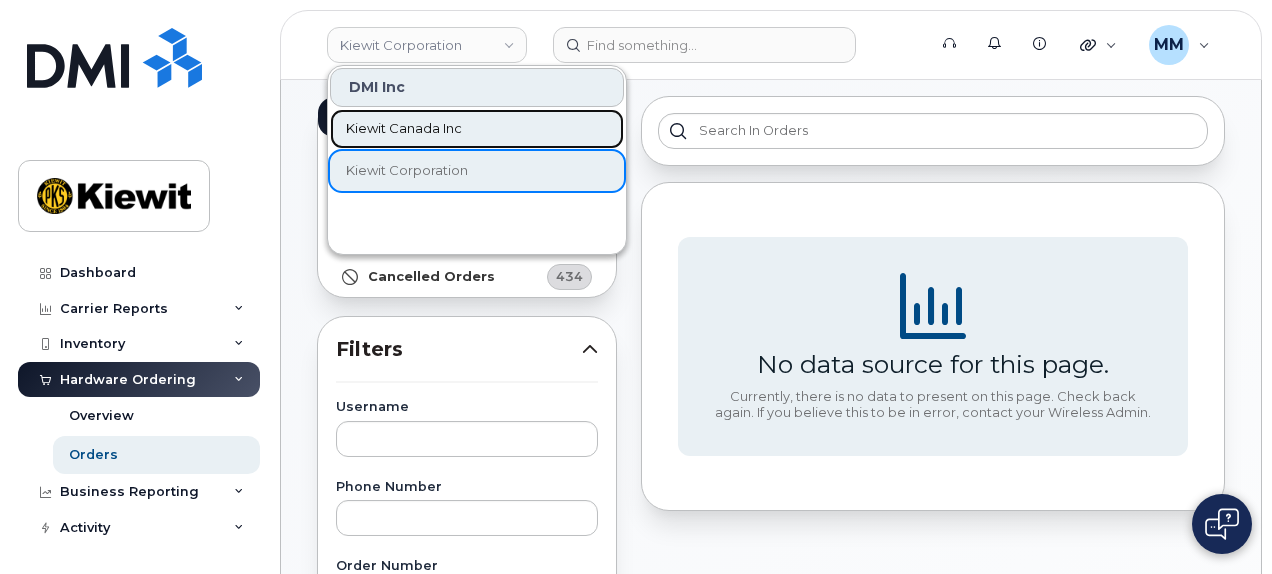 click on "Kiewit Canada Inc" 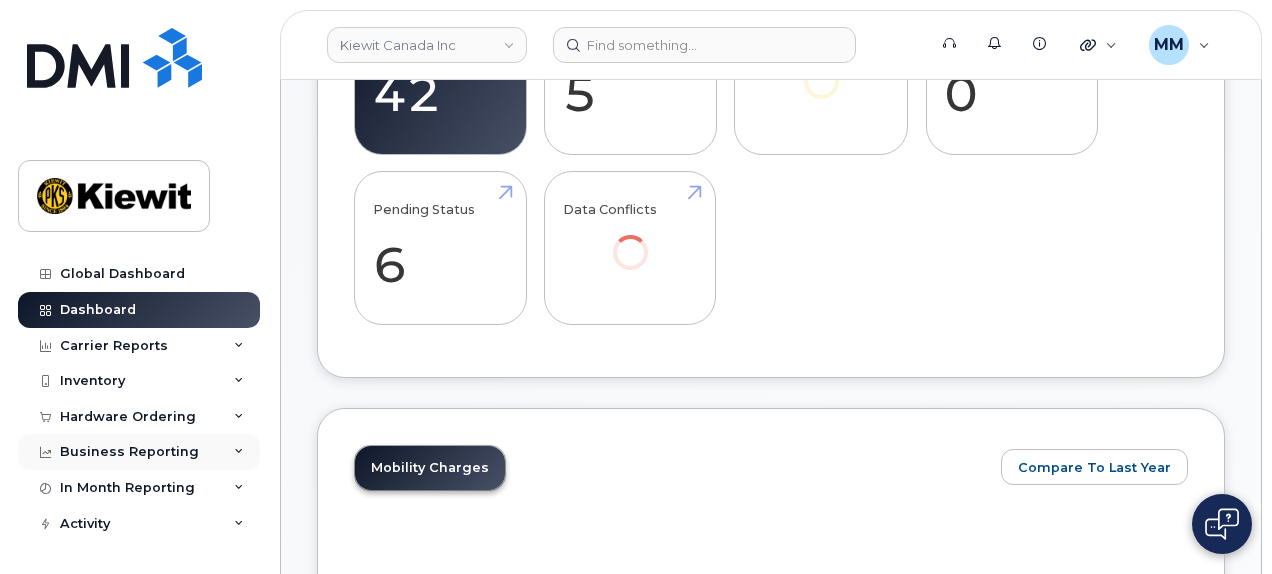 scroll, scrollTop: 604, scrollLeft: 0, axis: vertical 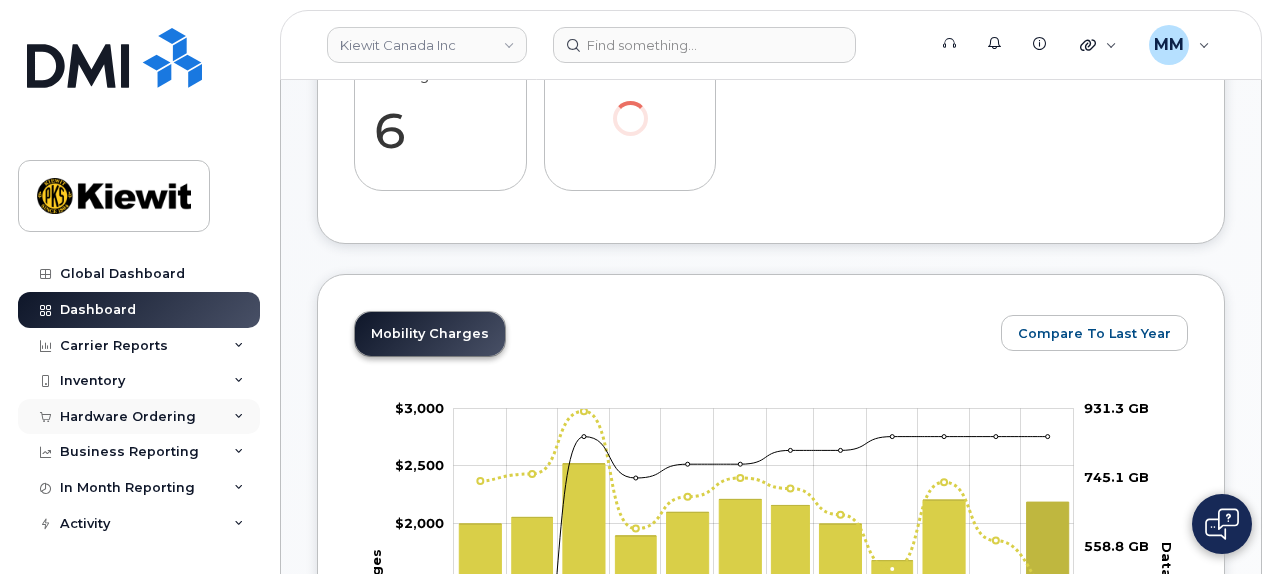 click on "Hardware Ordering" 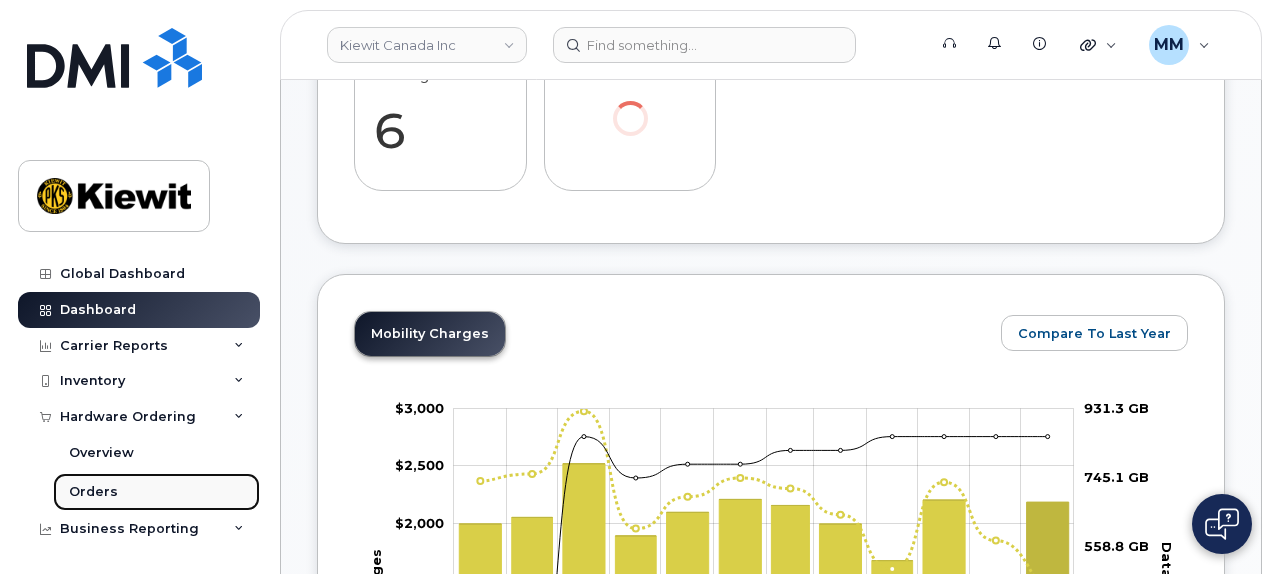 click on "Orders" 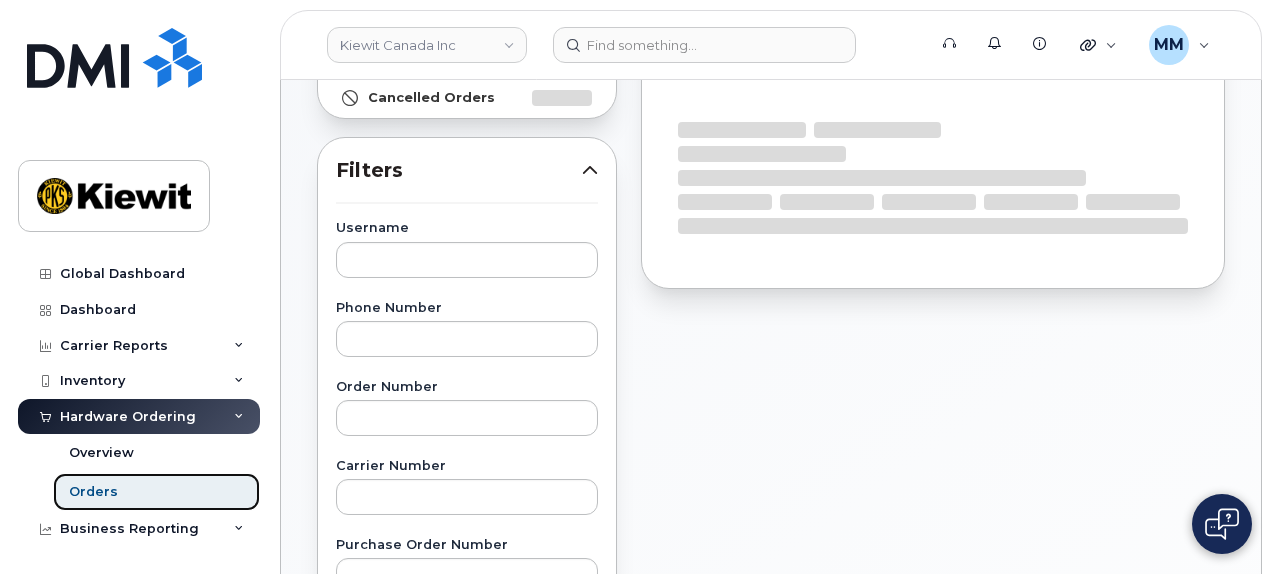 scroll, scrollTop: 300, scrollLeft: 0, axis: vertical 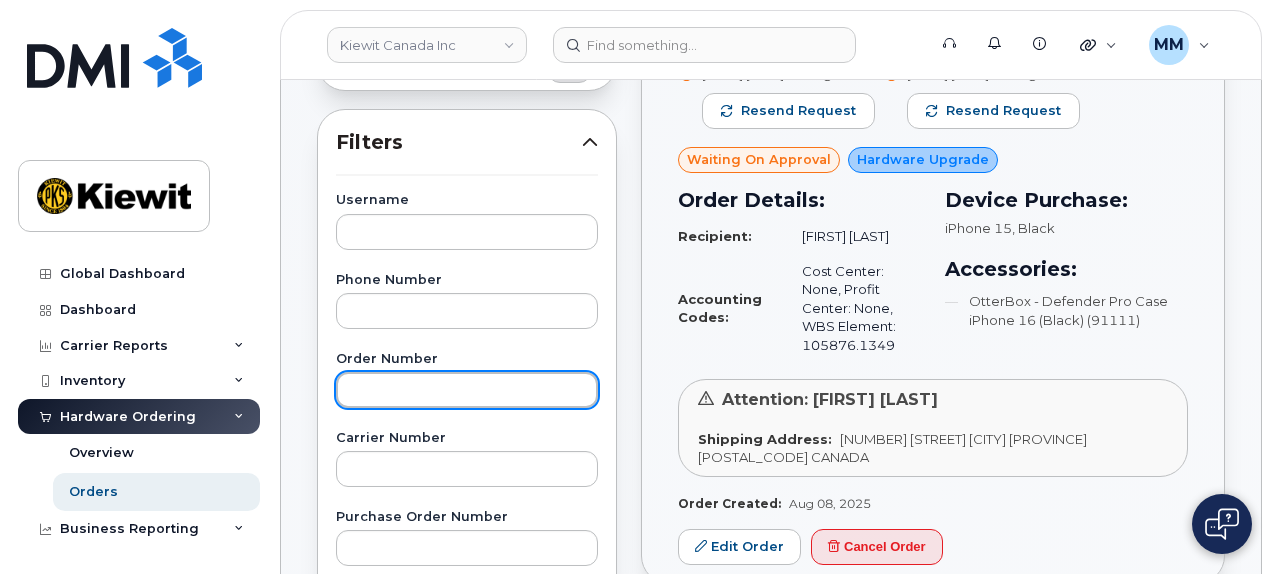 click 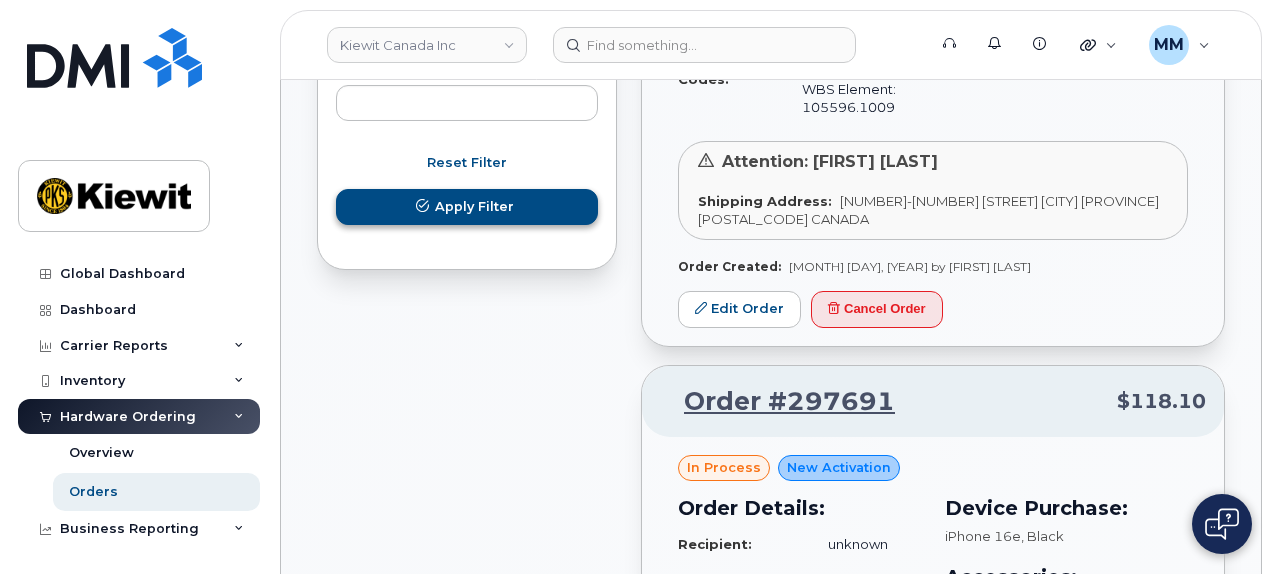 type on "297709" 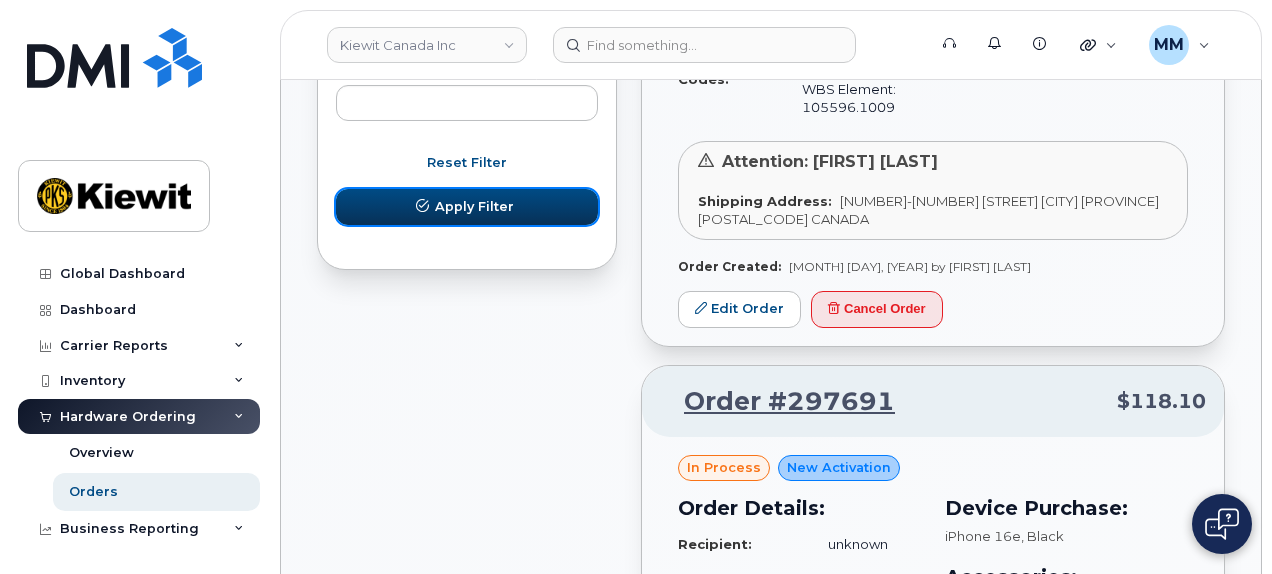 click on "Apply Filter" 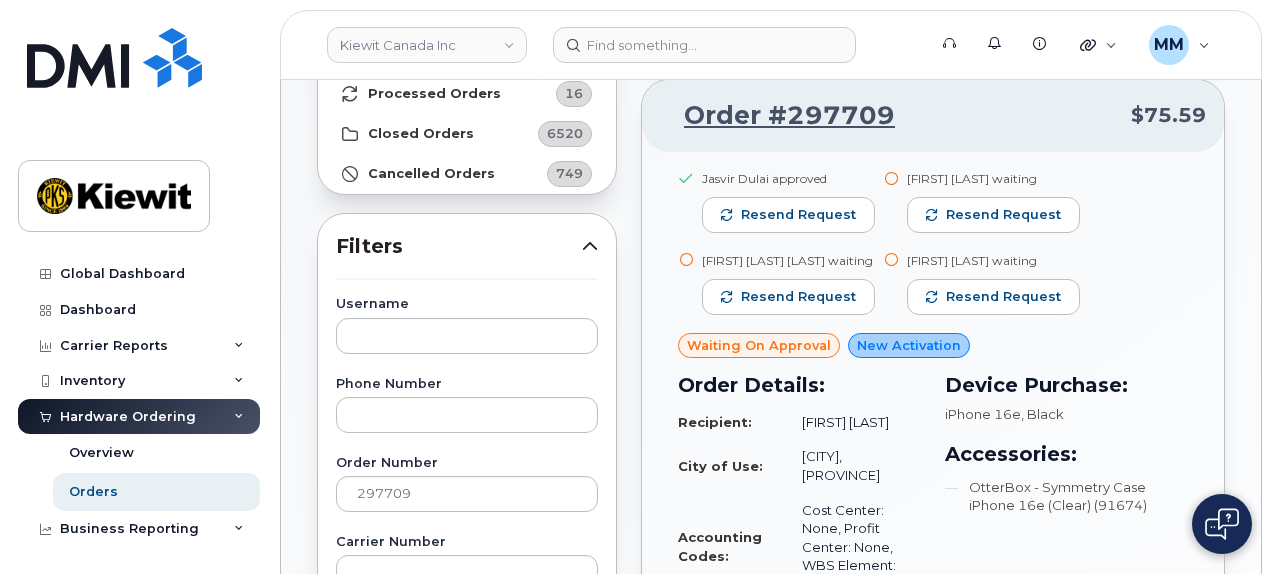 scroll, scrollTop: 193, scrollLeft: 0, axis: vertical 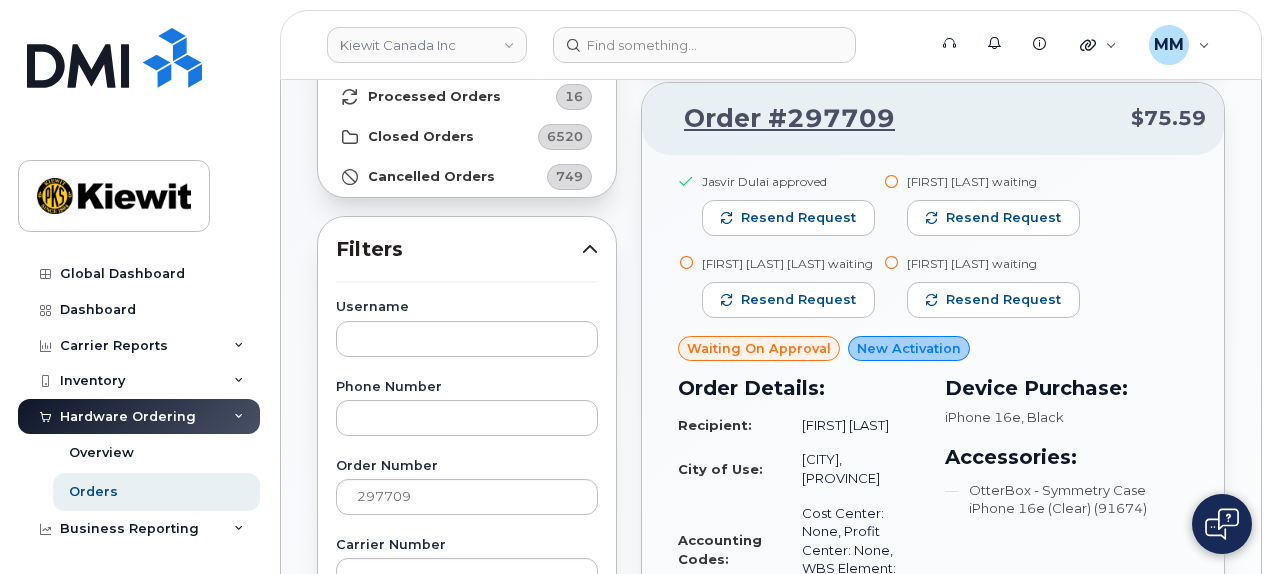type 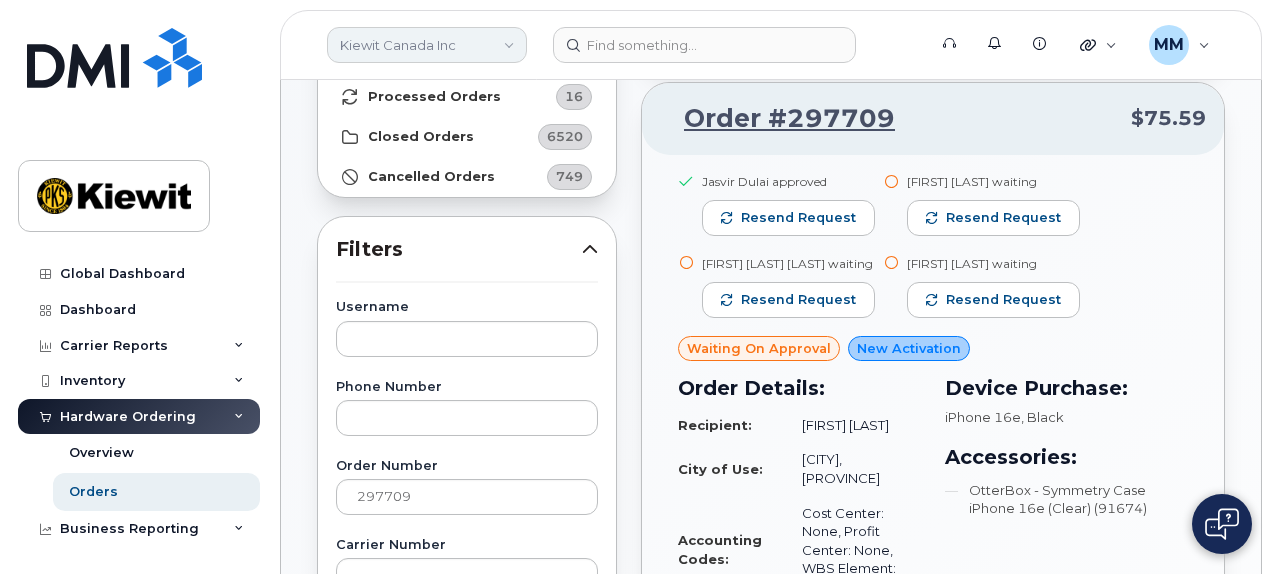 click on "Kiewit Canada Inc" 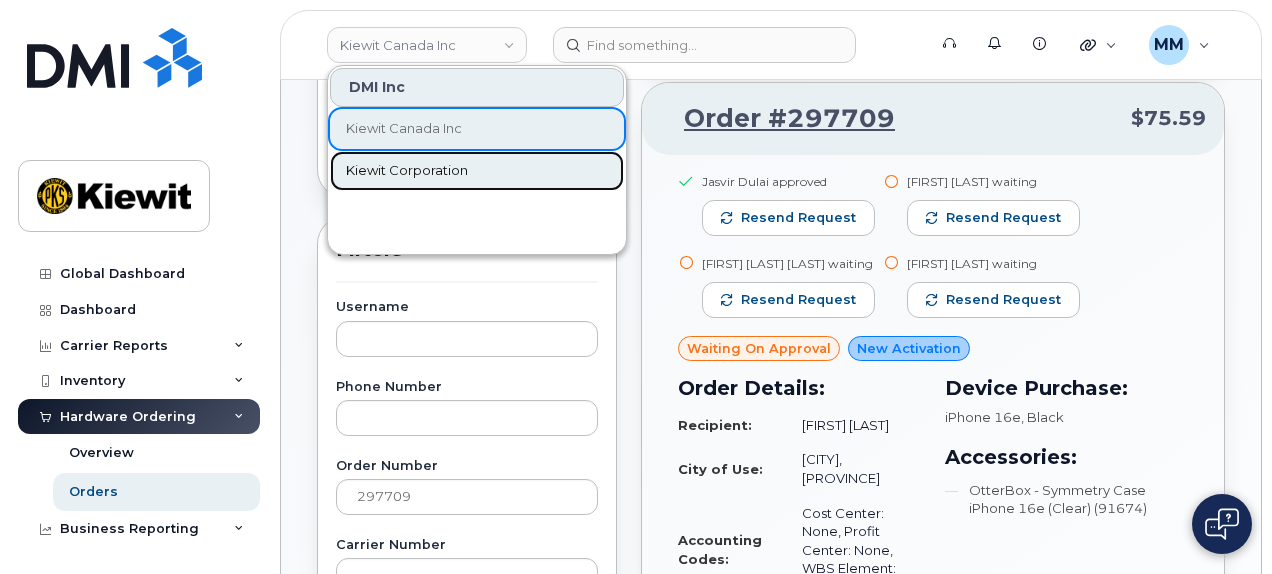 click on "Kiewit Corporation" 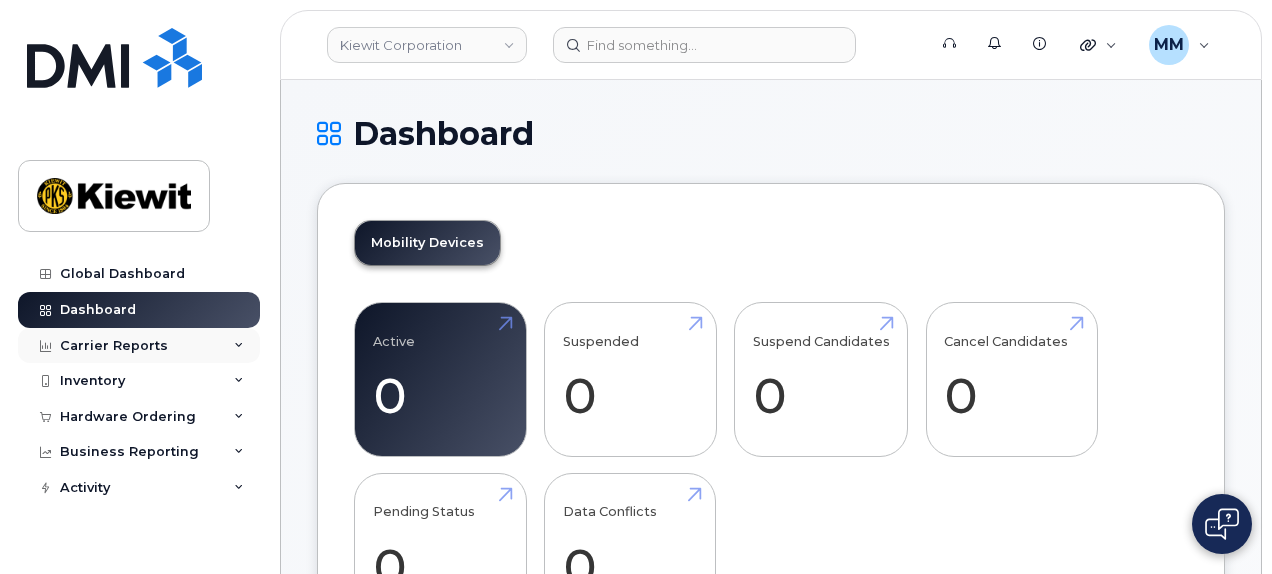 scroll, scrollTop: 100, scrollLeft: 0, axis: vertical 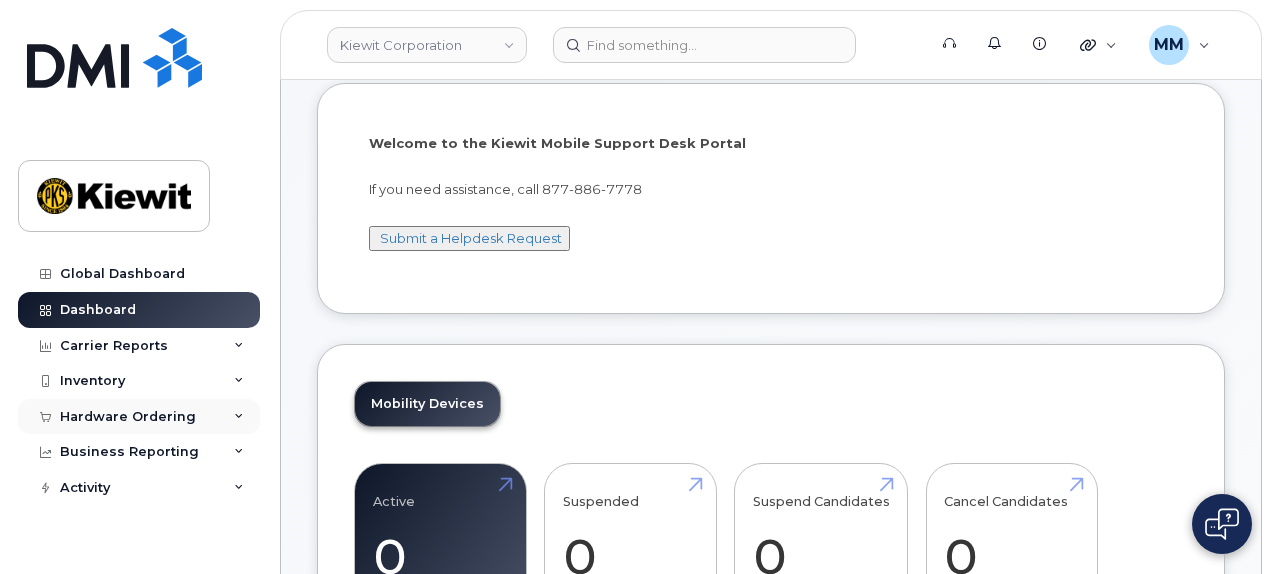 click on "Hardware Ordering" 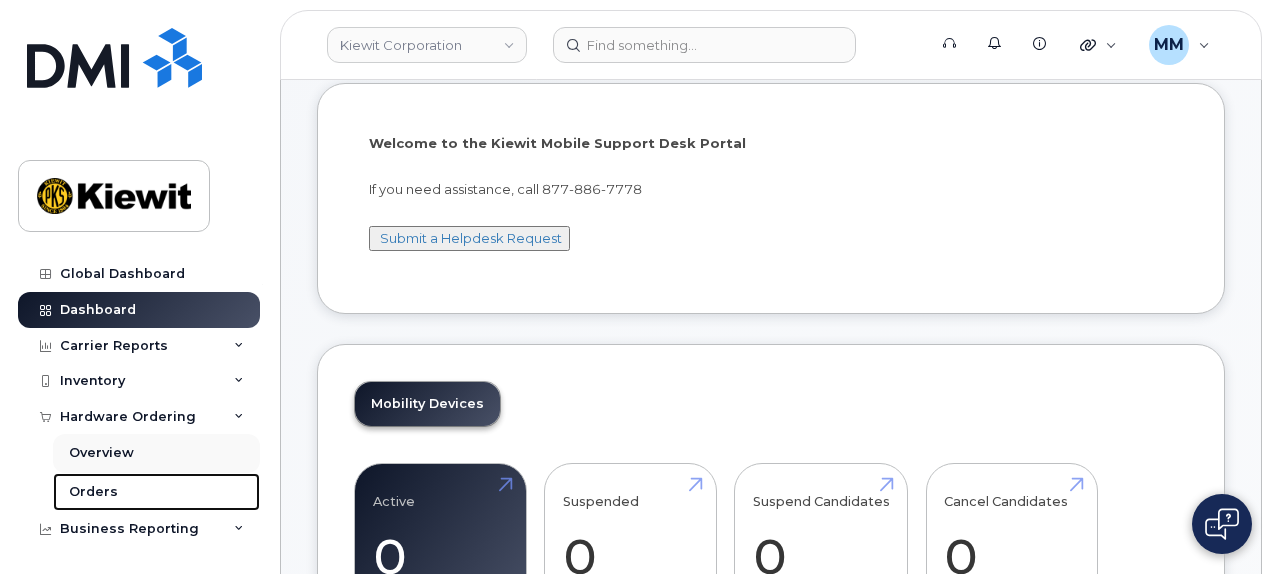 drag, startPoint x: 105, startPoint y: 491, endPoint x: 188, endPoint y: 449, distance: 93.0215 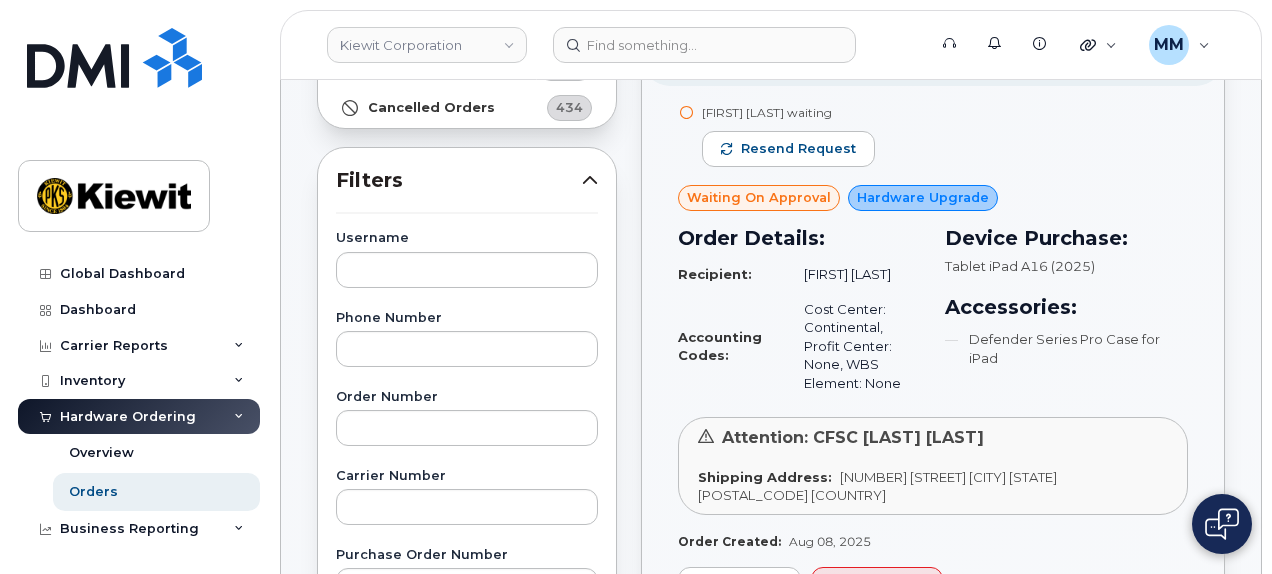 scroll, scrollTop: 300, scrollLeft: 0, axis: vertical 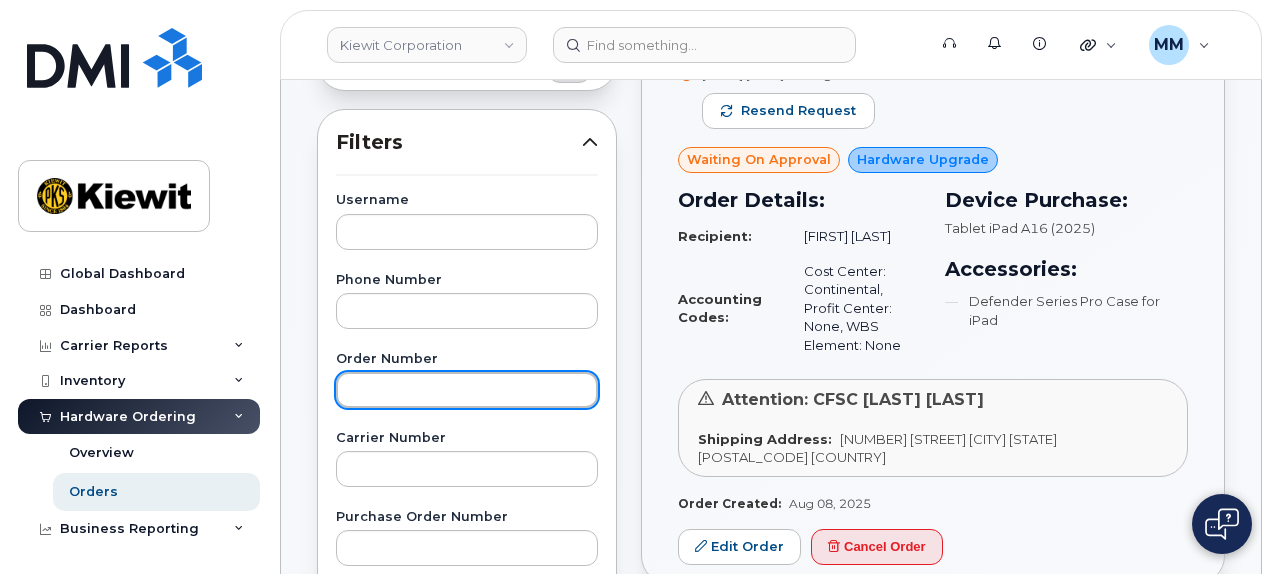 click 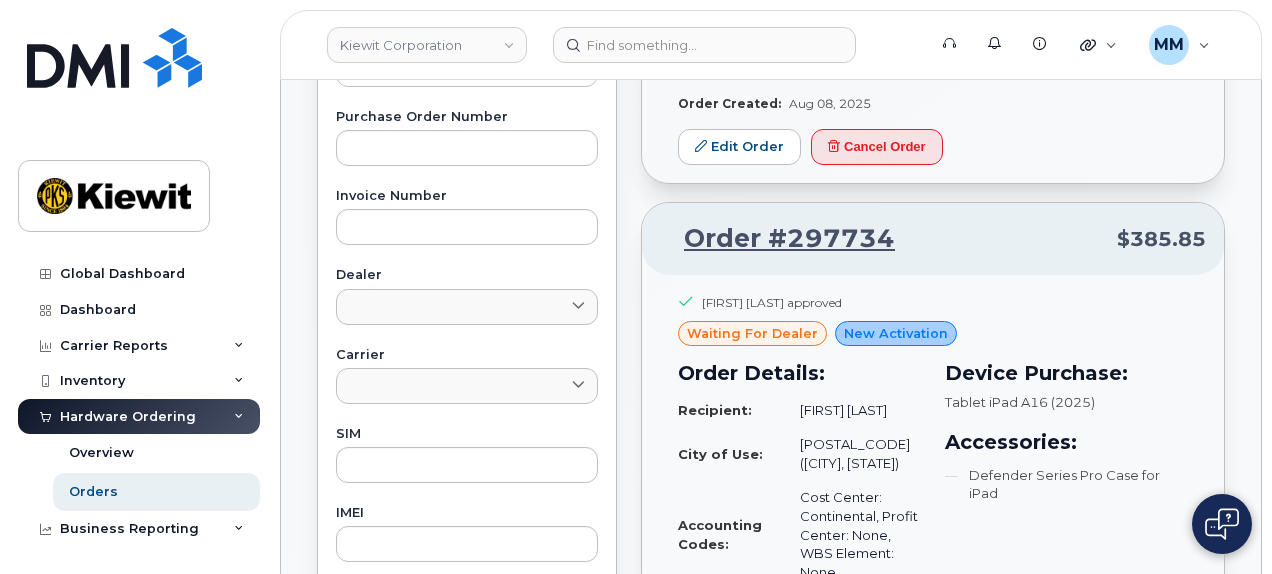 scroll, scrollTop: 1100, scrollLeft: 0, axis: vertical 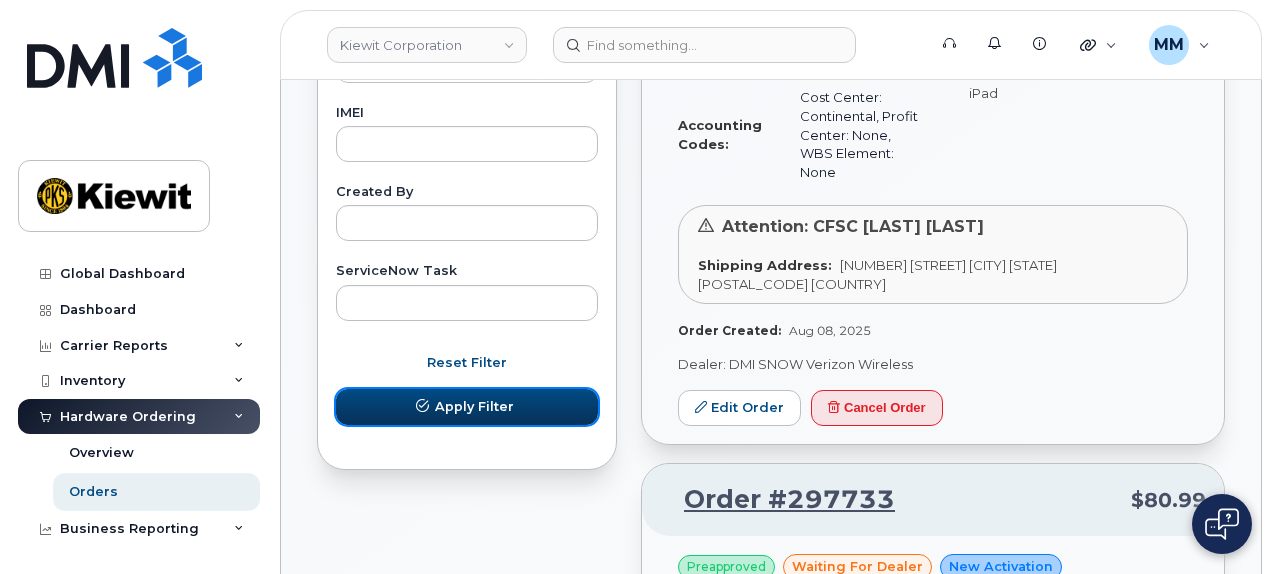 click on "Apply Filter" 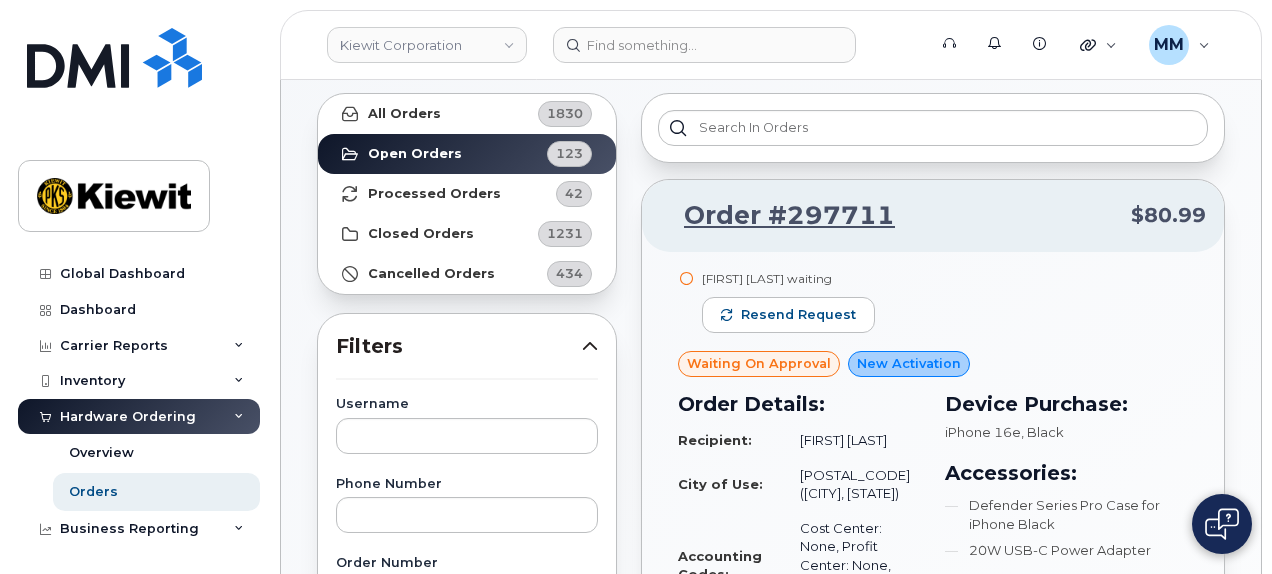 scroll, scrollTop: 93, scrollLeft: 0, axis: vertical 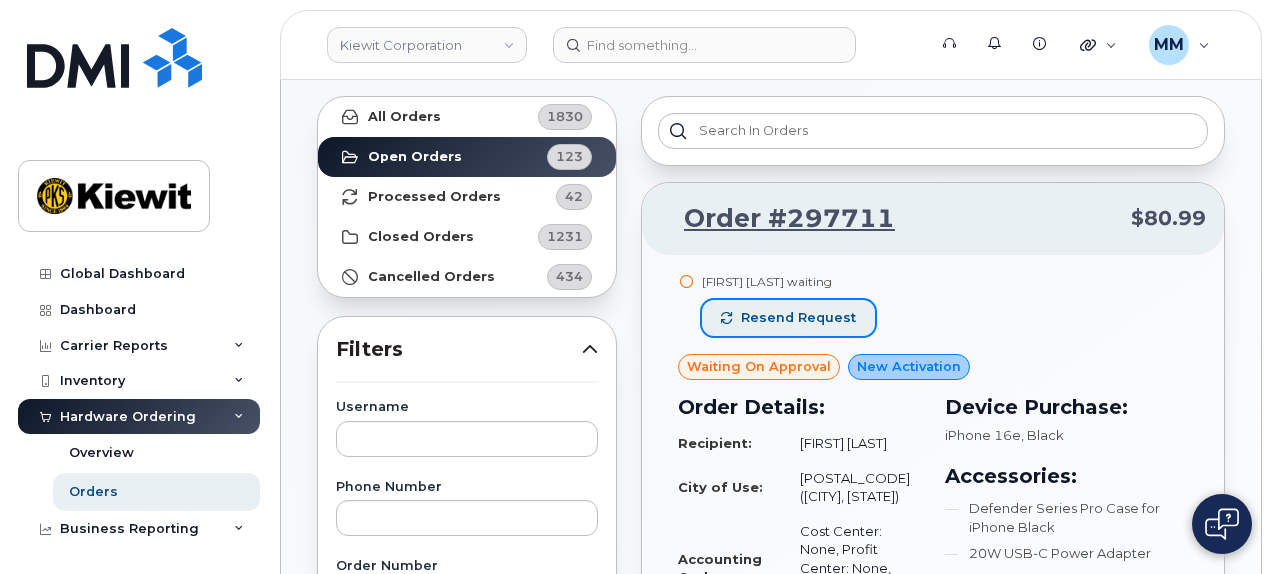 click on "Resend request" 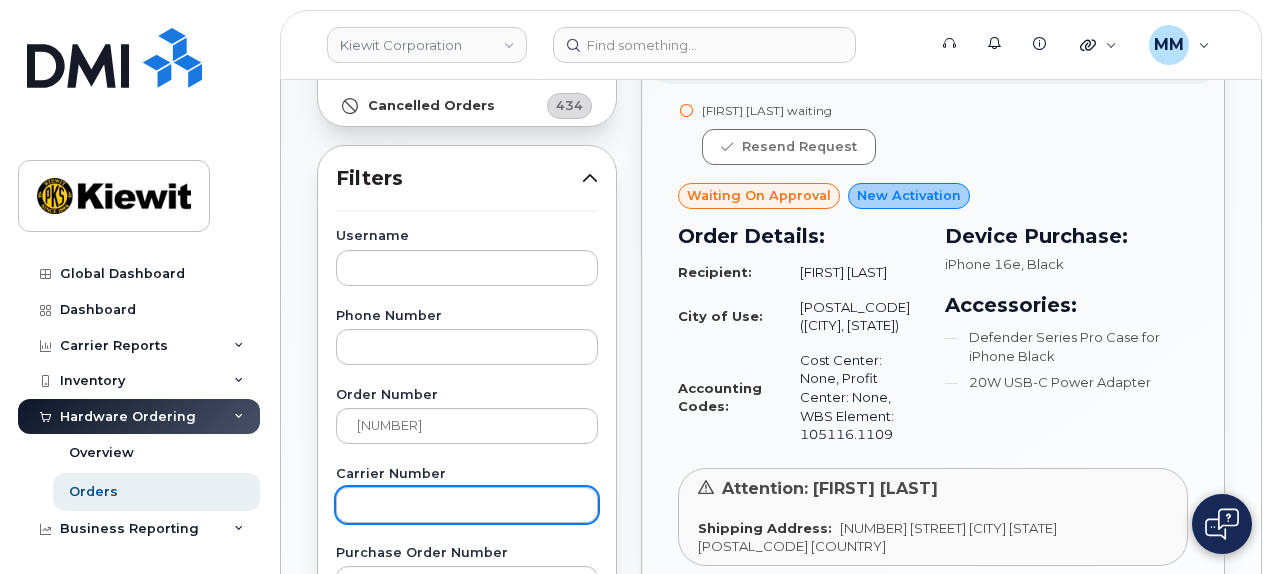 scroll, scrollTop: 393, scrollLeft: 0, axis: vertical 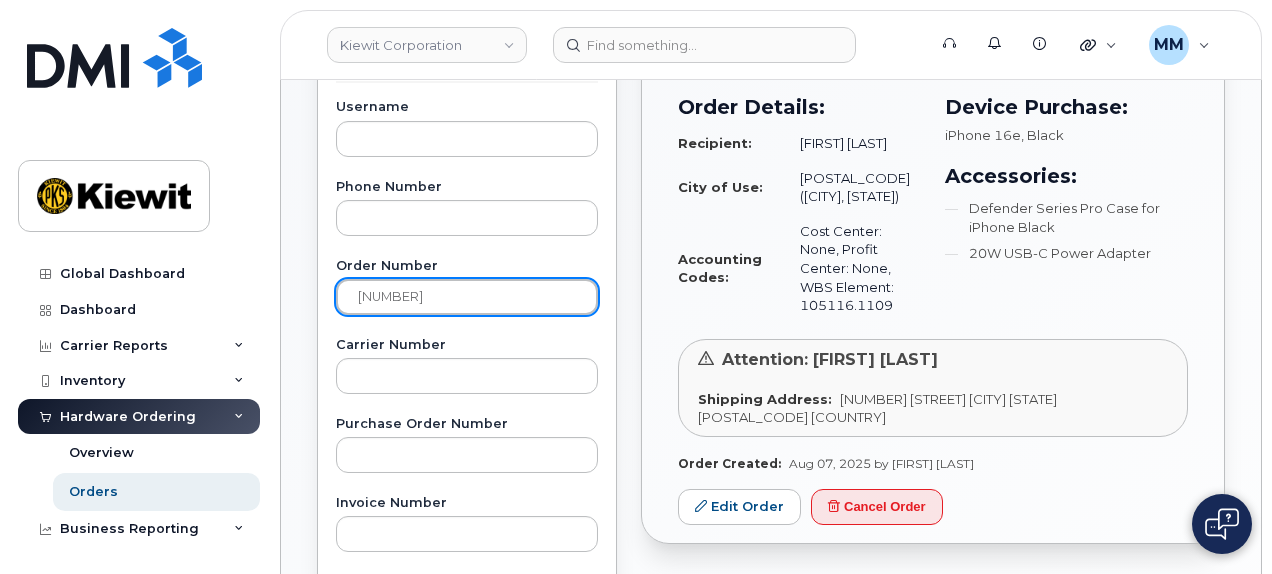 drag, startPoint x: 451, startPoint y: 295, endPoint x: 325, endPoint y: 295, distance: 126 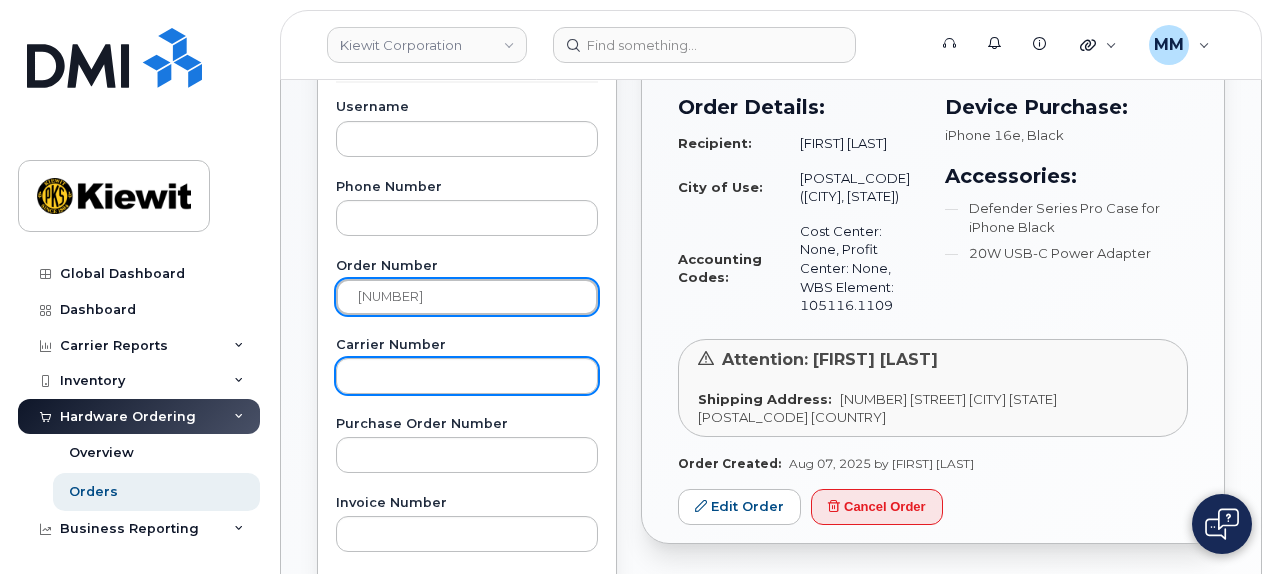 paste on "2" 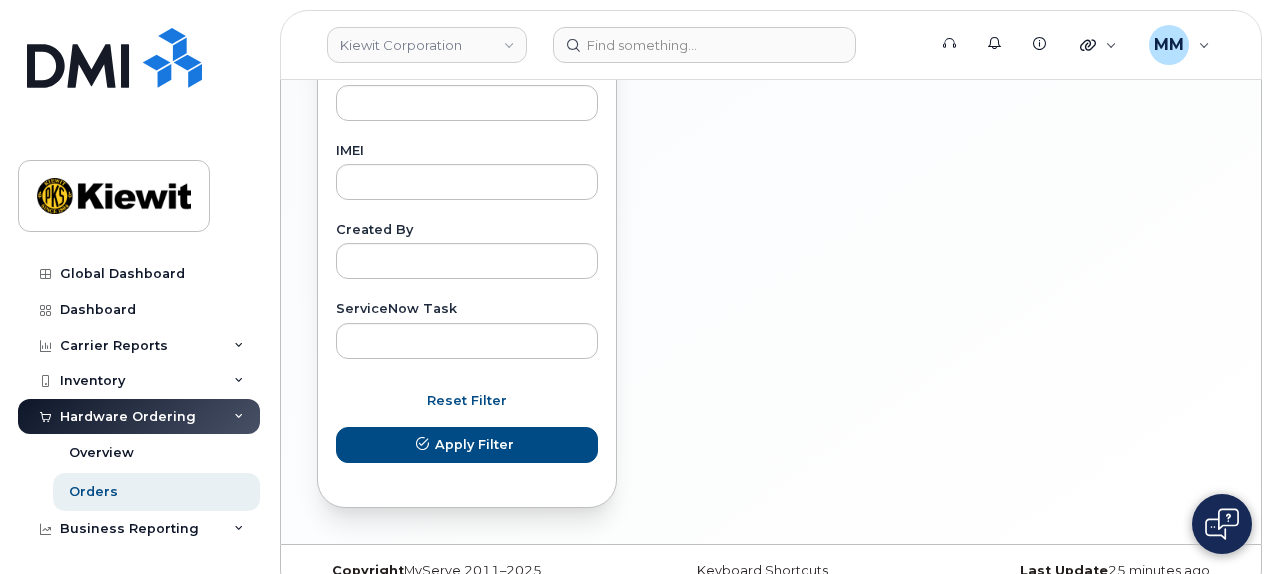 scroll, scrollTop: 1093, scrollLeft: 0, axis: vertical 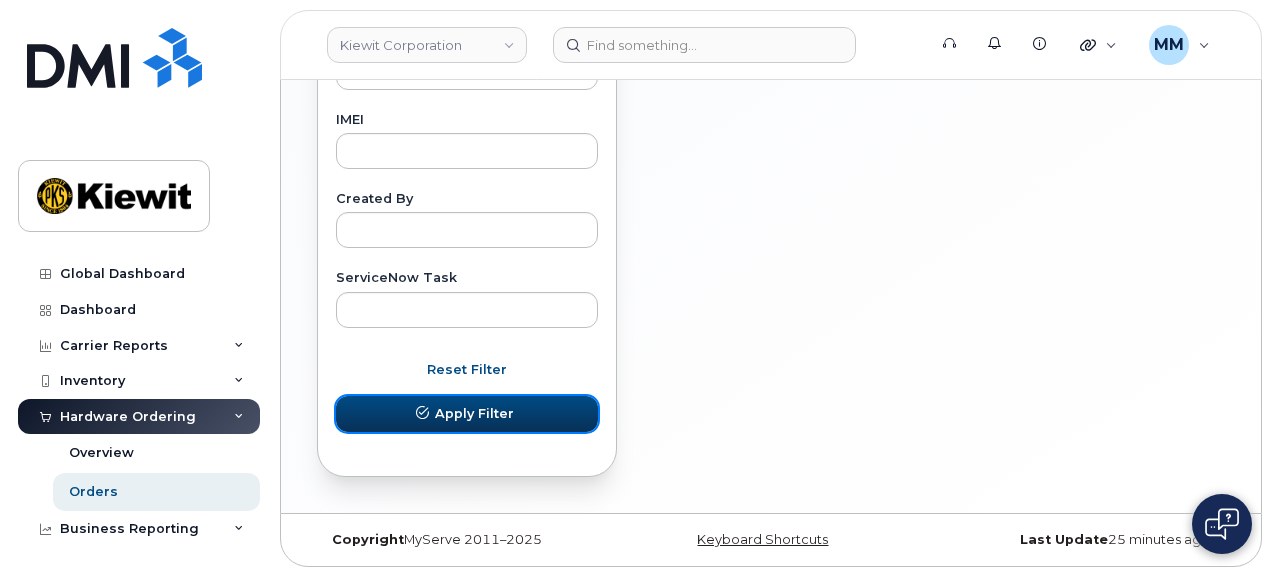 click on "Apply Filter" 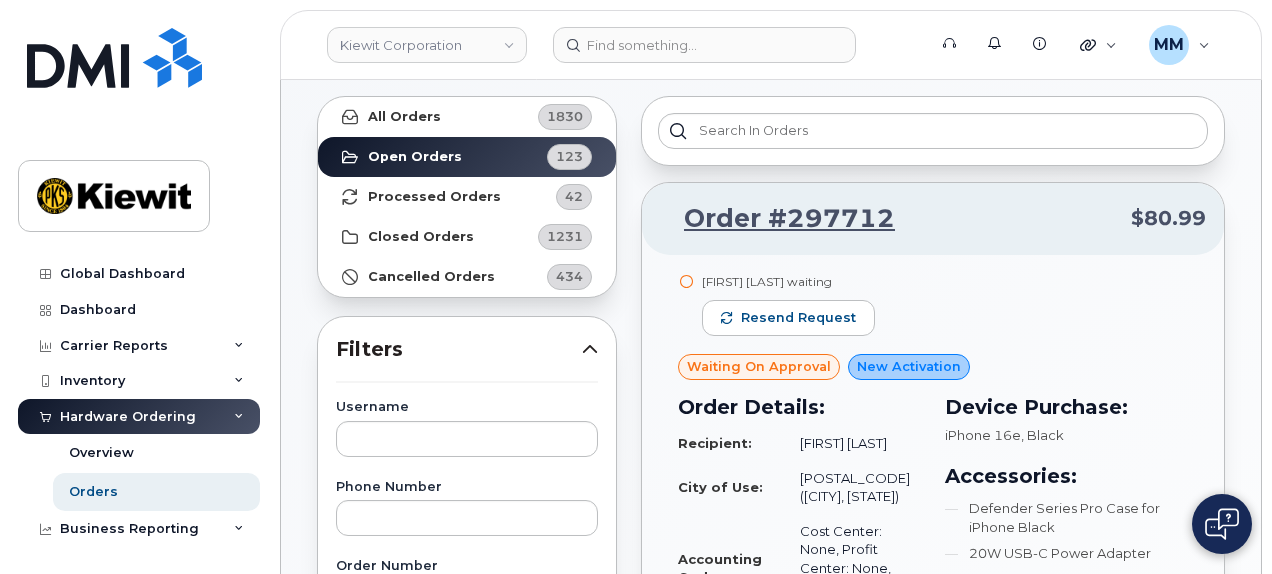 scroll, scrollTop: 193, scrollLeft: 0, axis: vertical 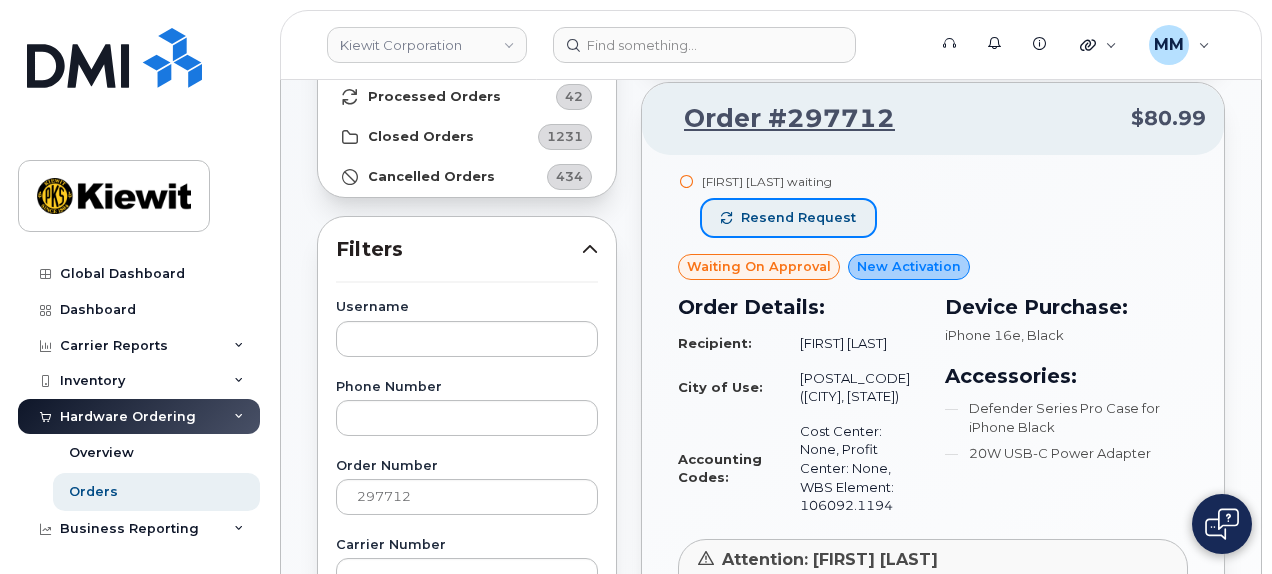 click on "Resend request" 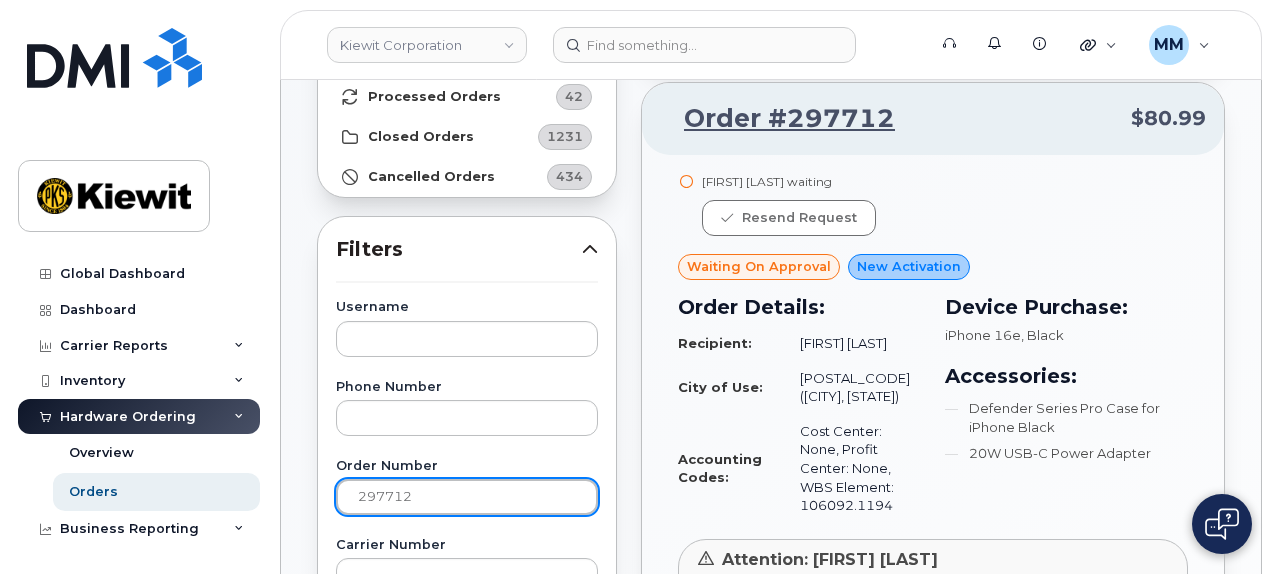 drag, startPoint x: 458, startPoint y: 493, endPoint x: 324, endPoint y: 489, distance: 134.0597 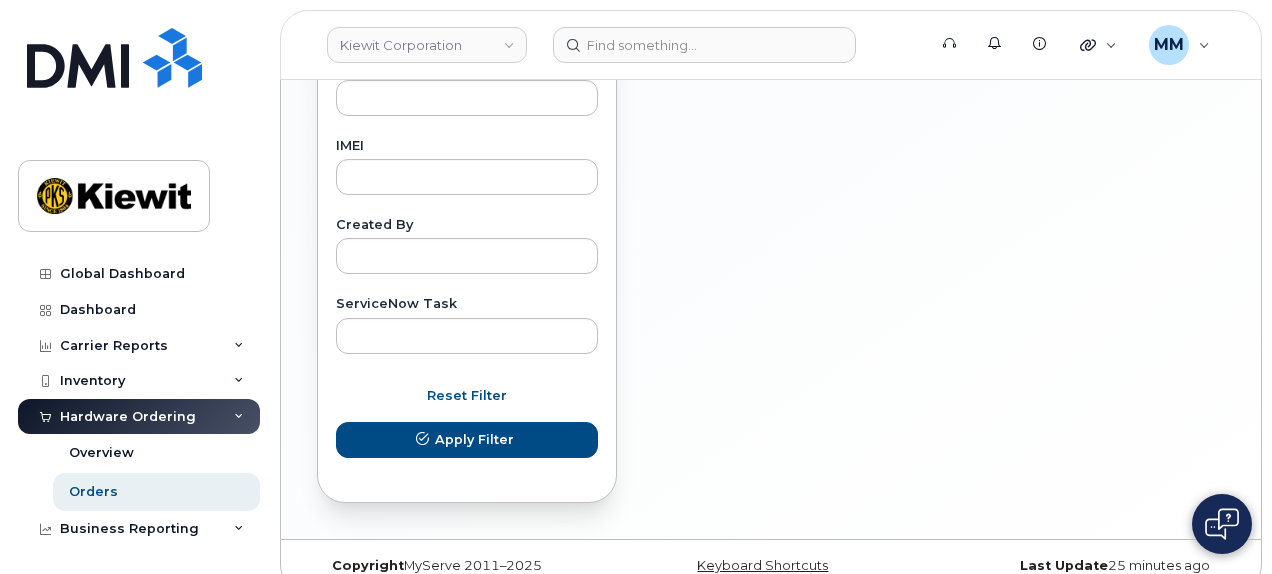 scroll, scrollTop: 1093, scrollLeft: 0, axis: vertical 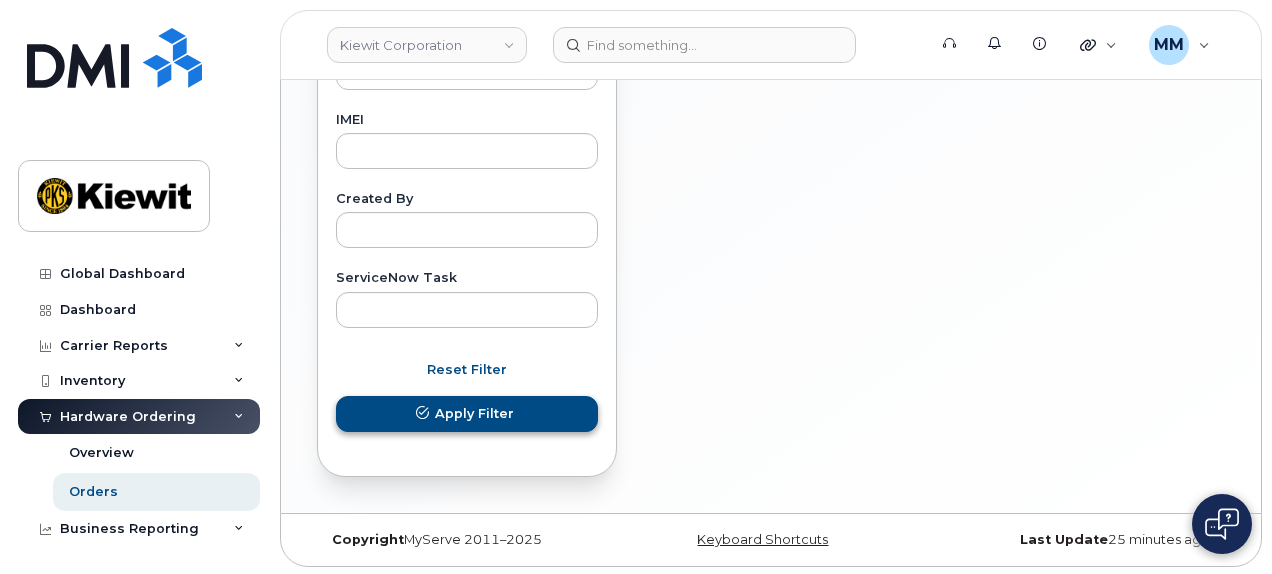 type on "[NUMBER]" 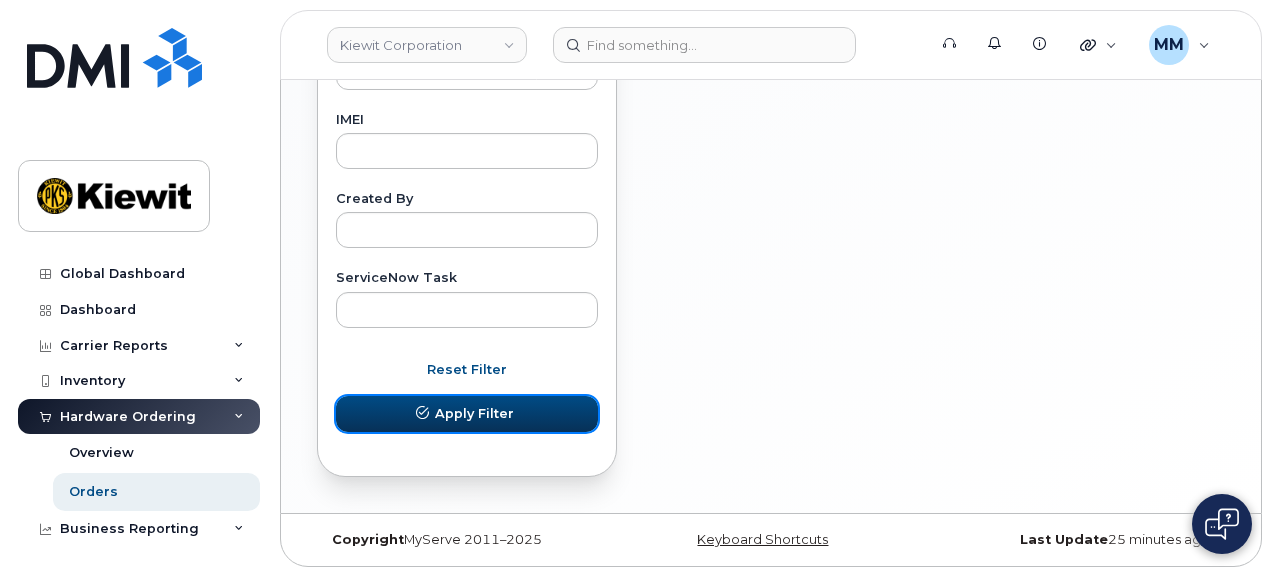 click on "Apply Filter" 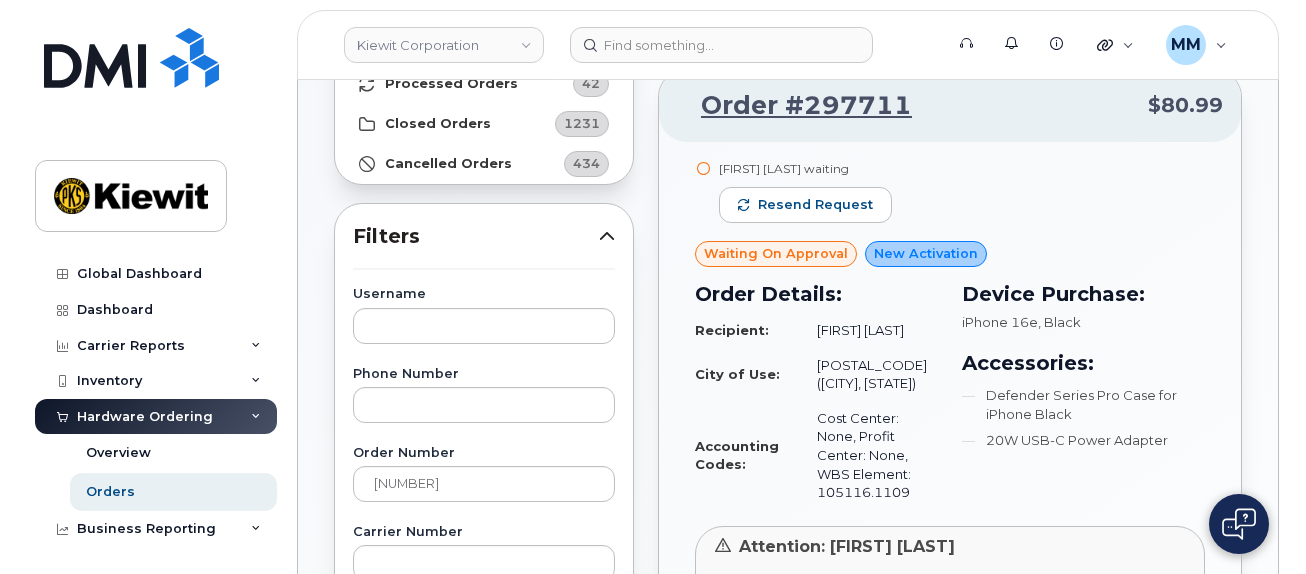 scroll, scrollTop: 93, scrollLeft: 0, axis: vertical 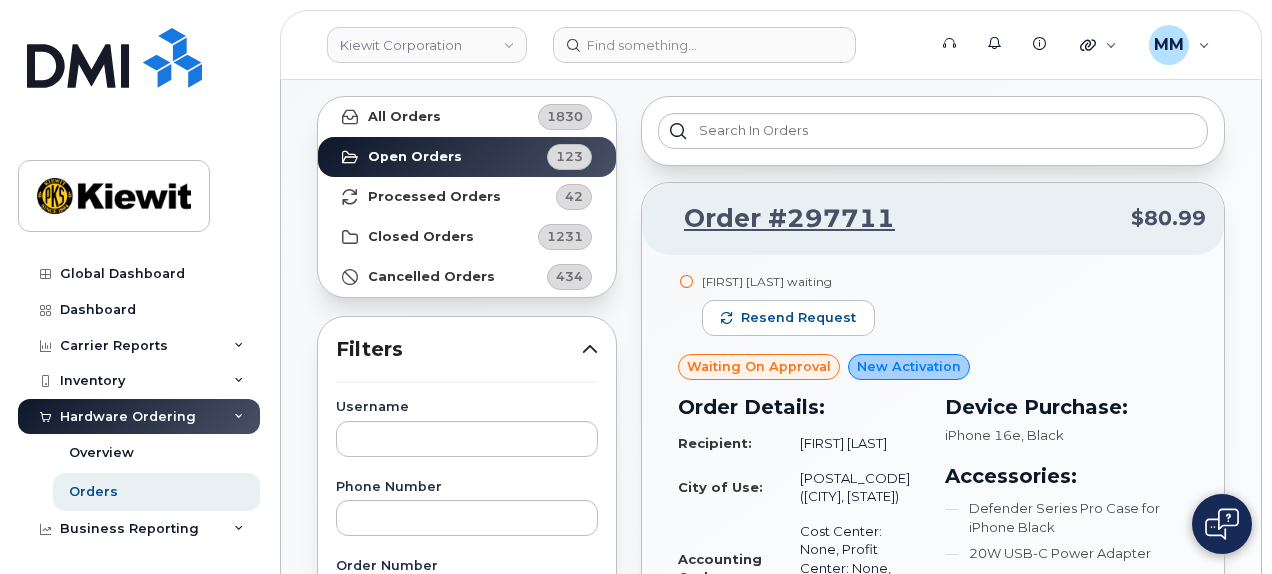 type 